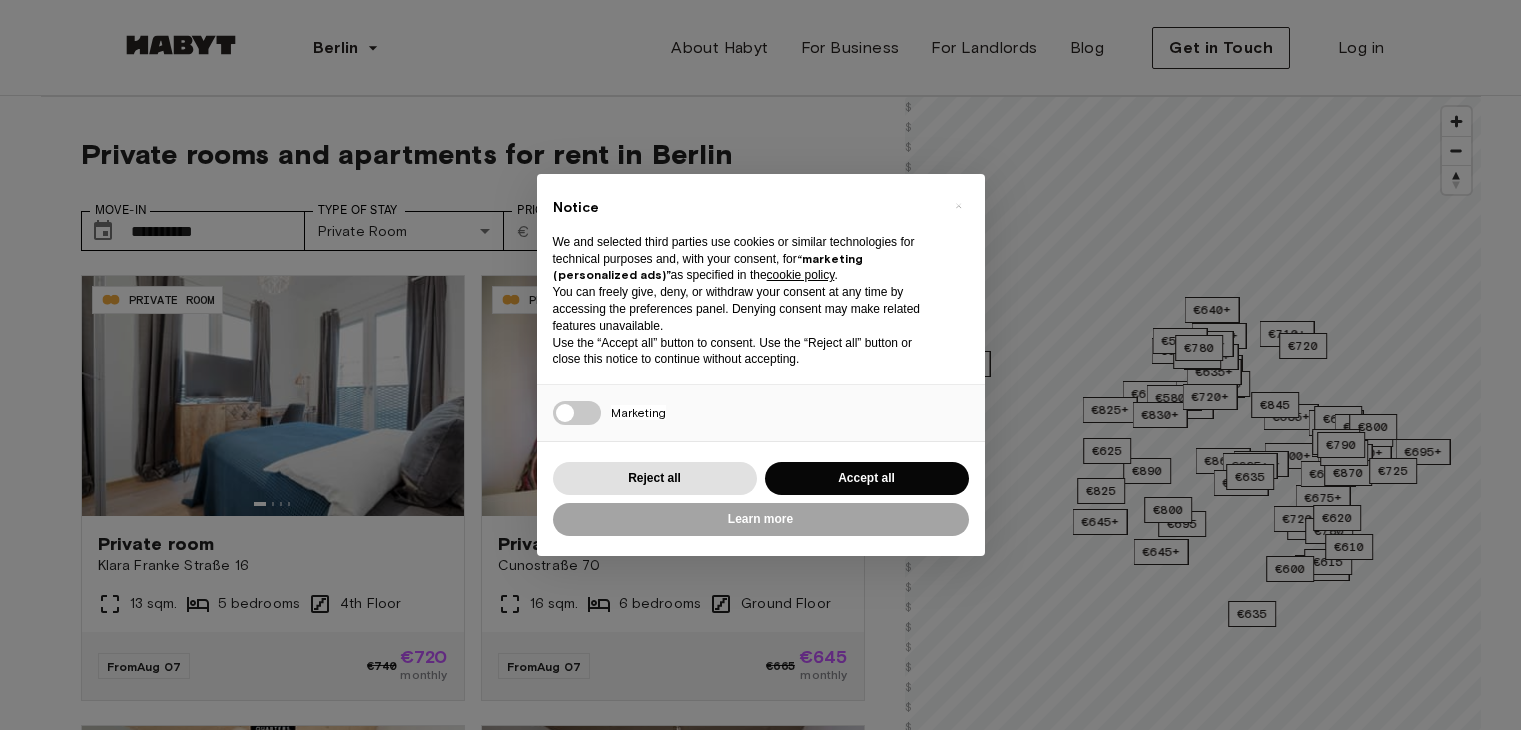 scroll, scrollTop: 0, scrollLeft: 0, axis: both 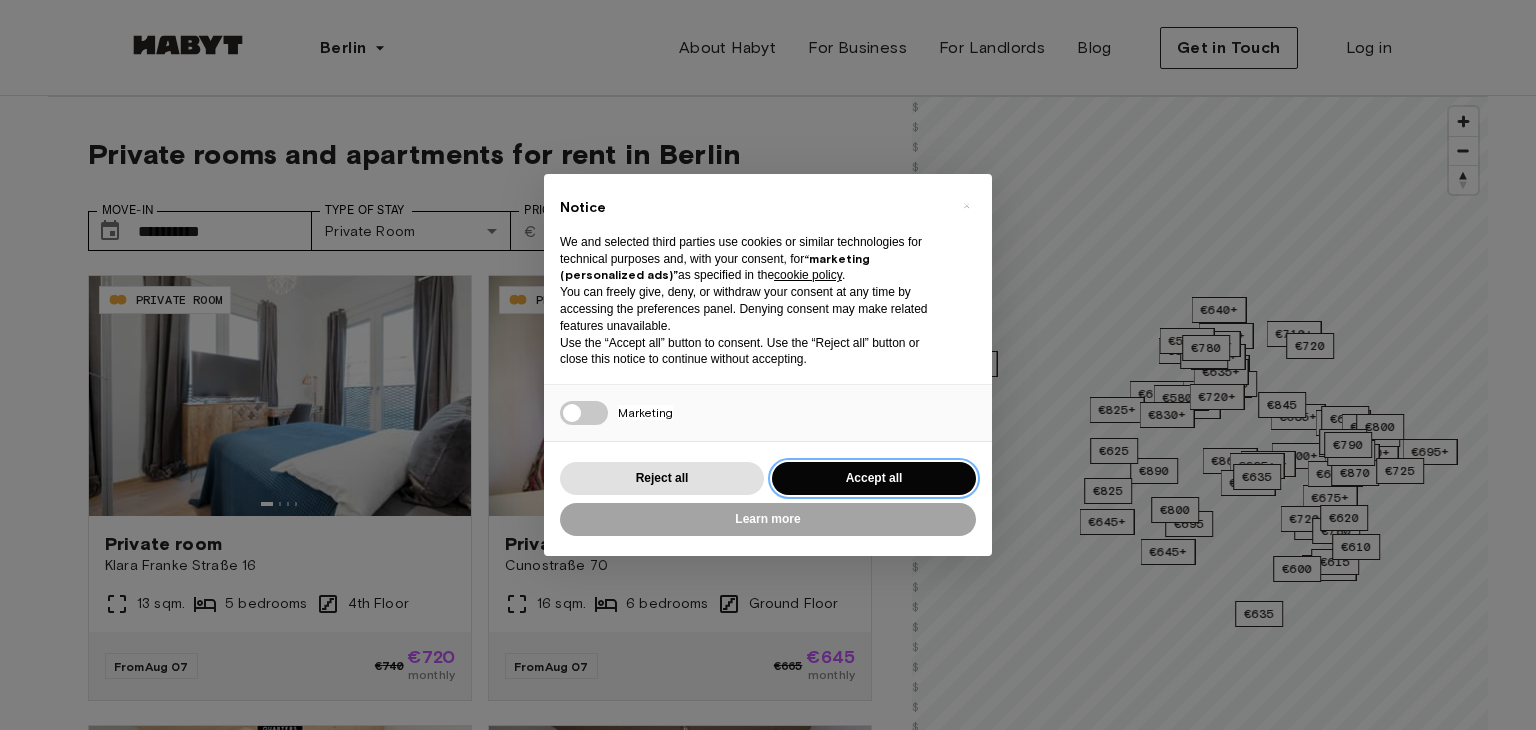 click on "Accept all" at bounding box center [874, 478] 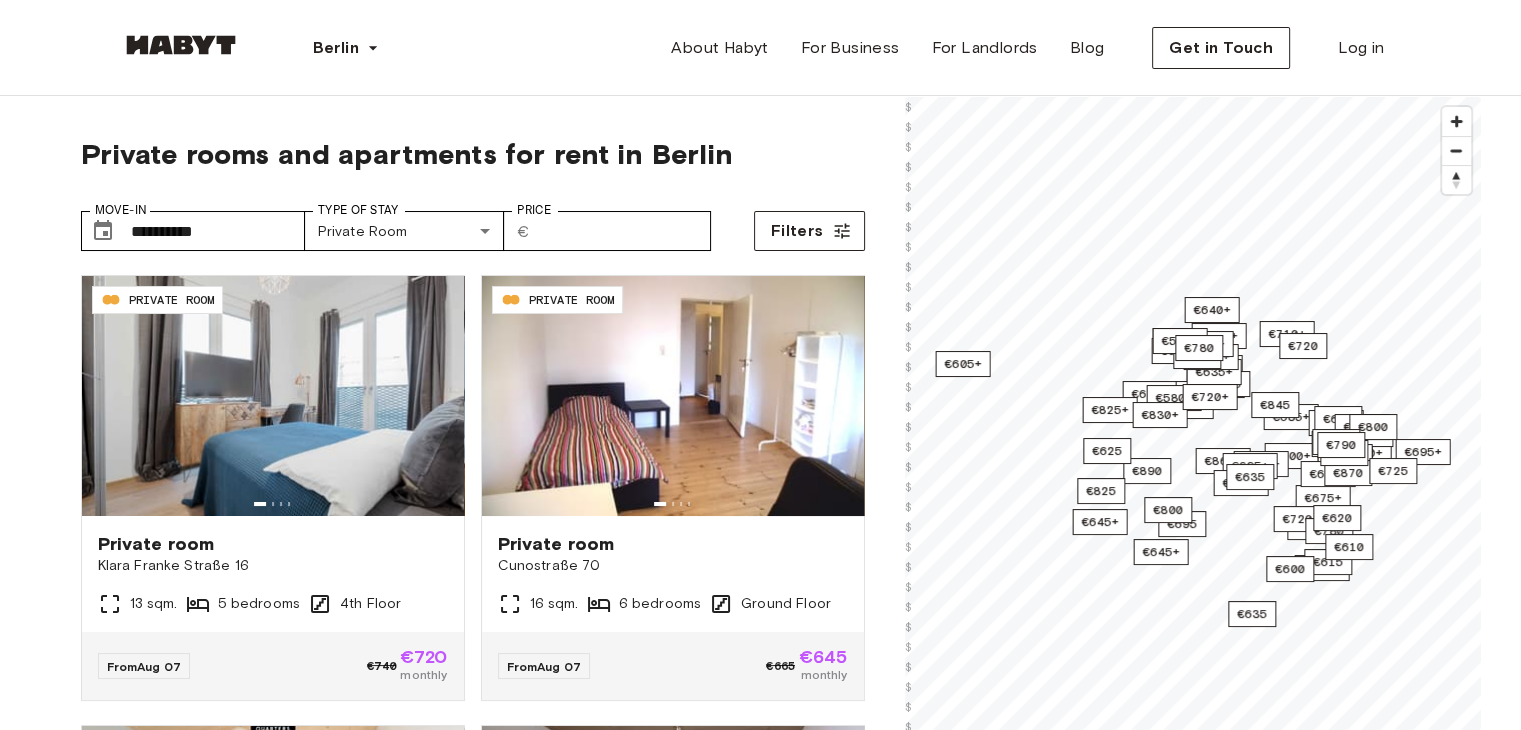 scroll, scrollTop: 0, scrollLeft: 0, axis: both 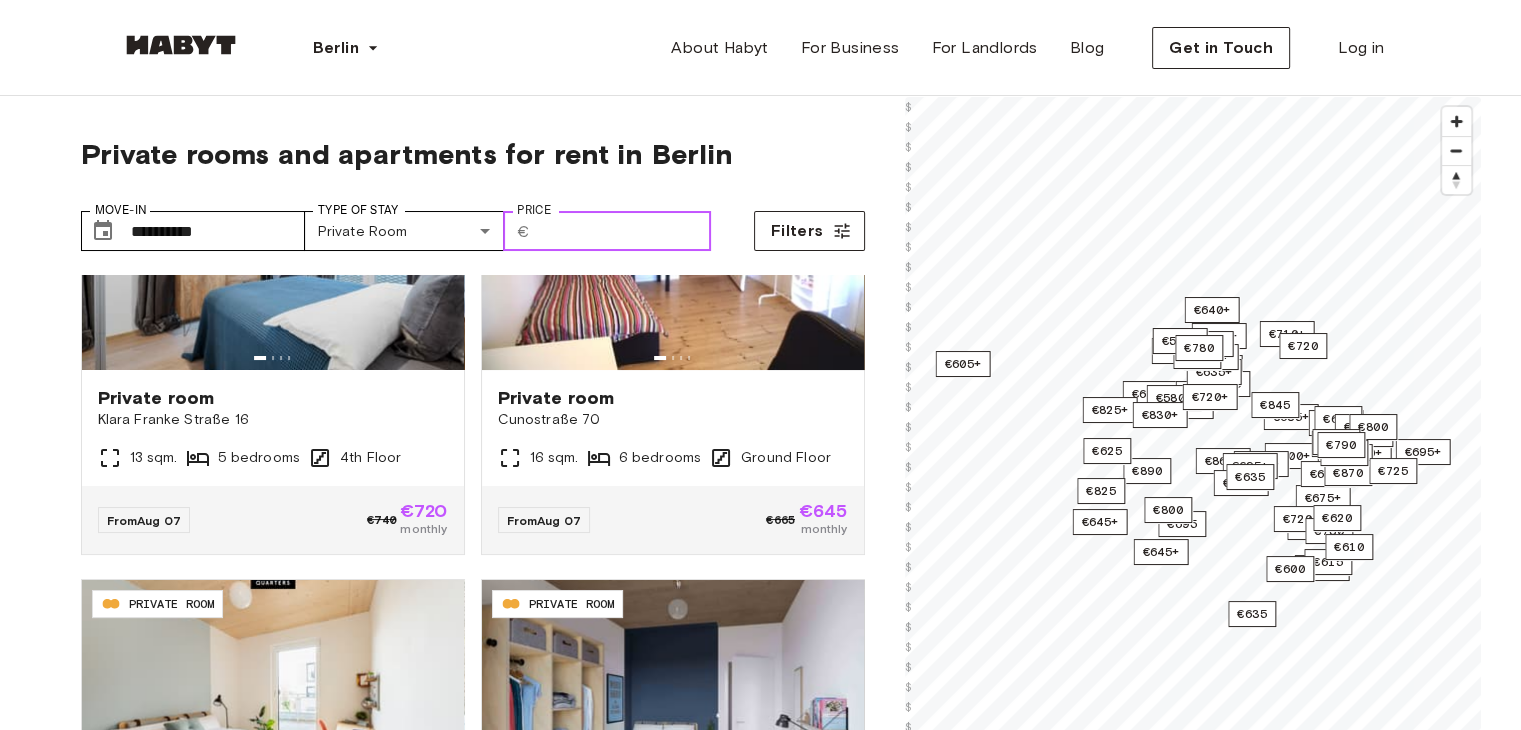 click on "Price" at bounding box center (624, 231) 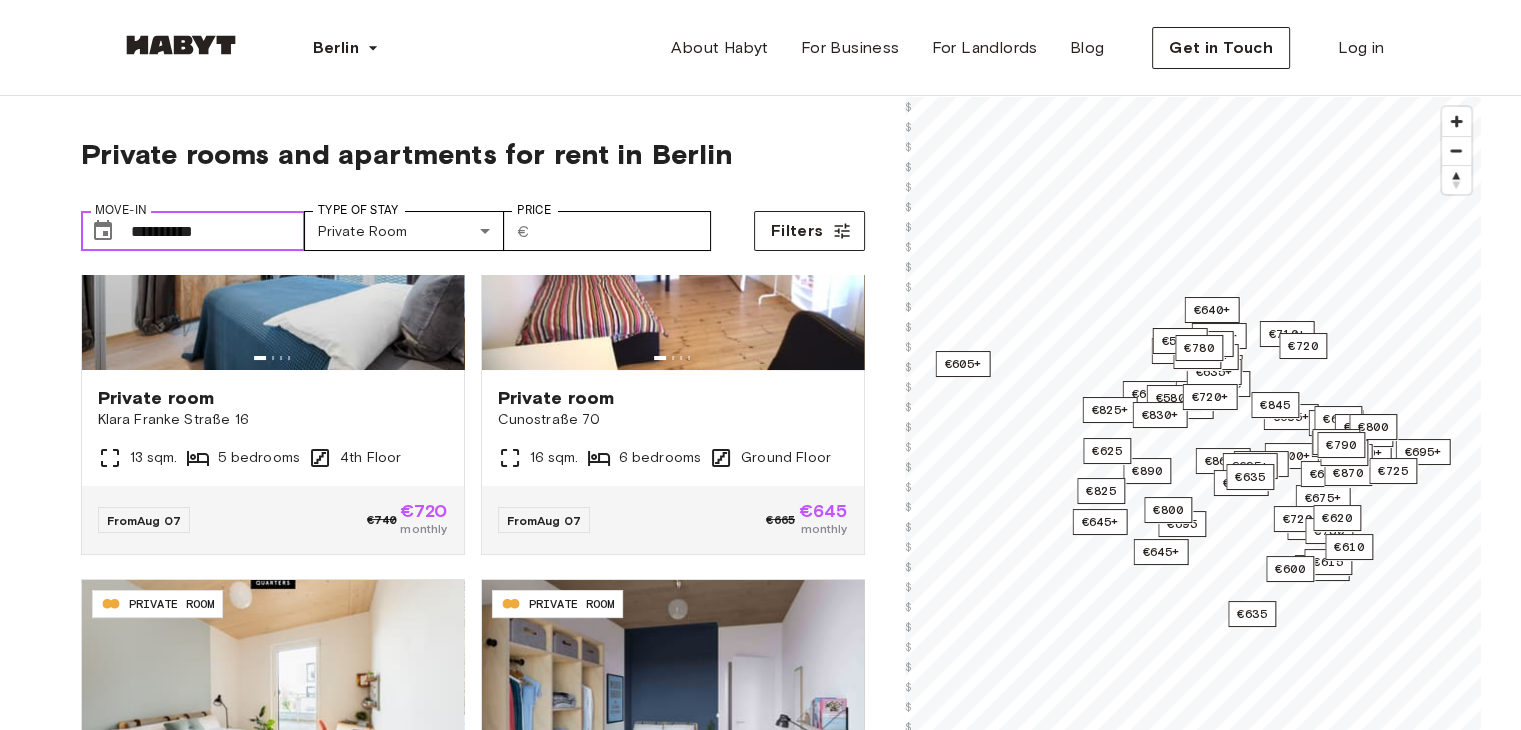 click on "**********" at bounding box center (218, 231) 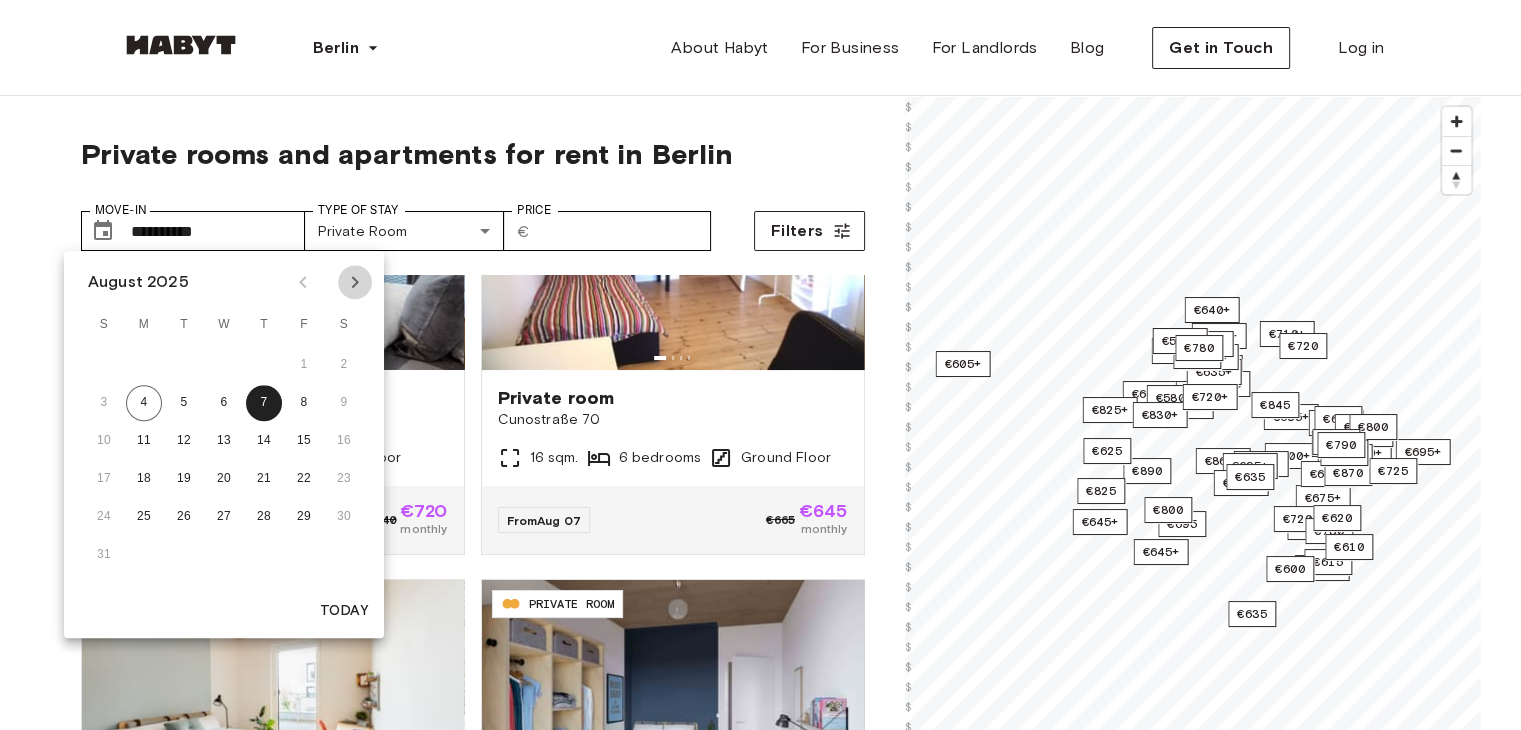 click 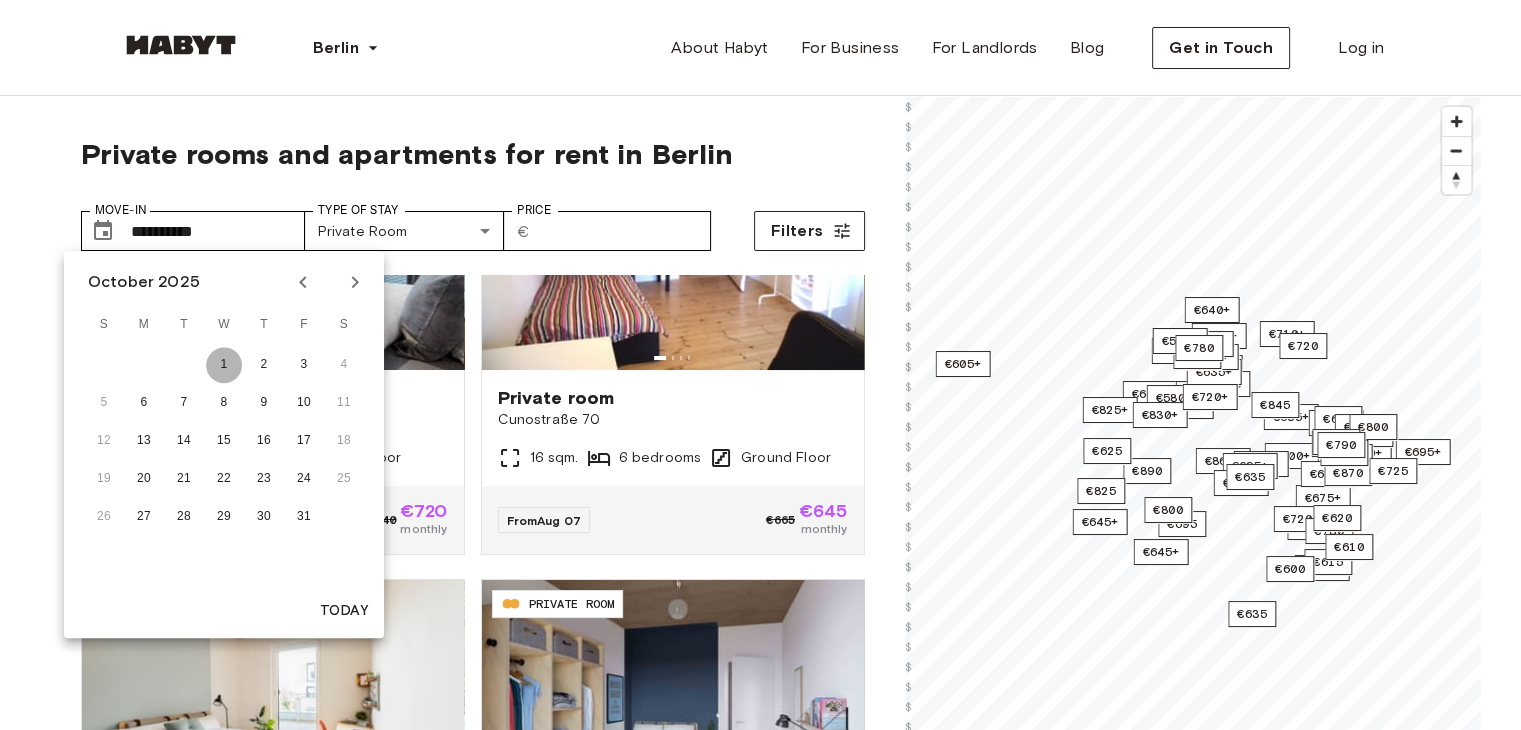 click on "1" at bounding box center [224, 365] 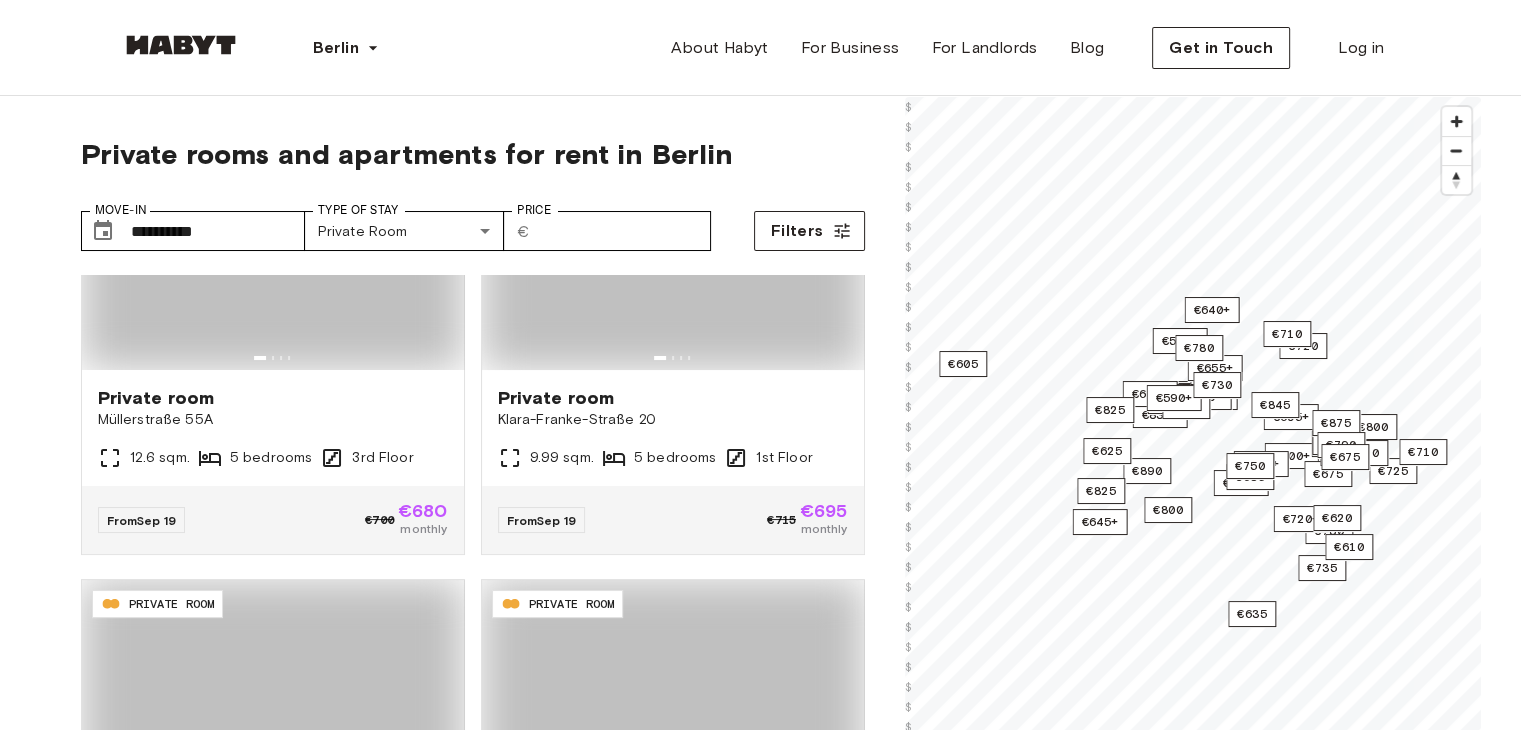 type on "**********" 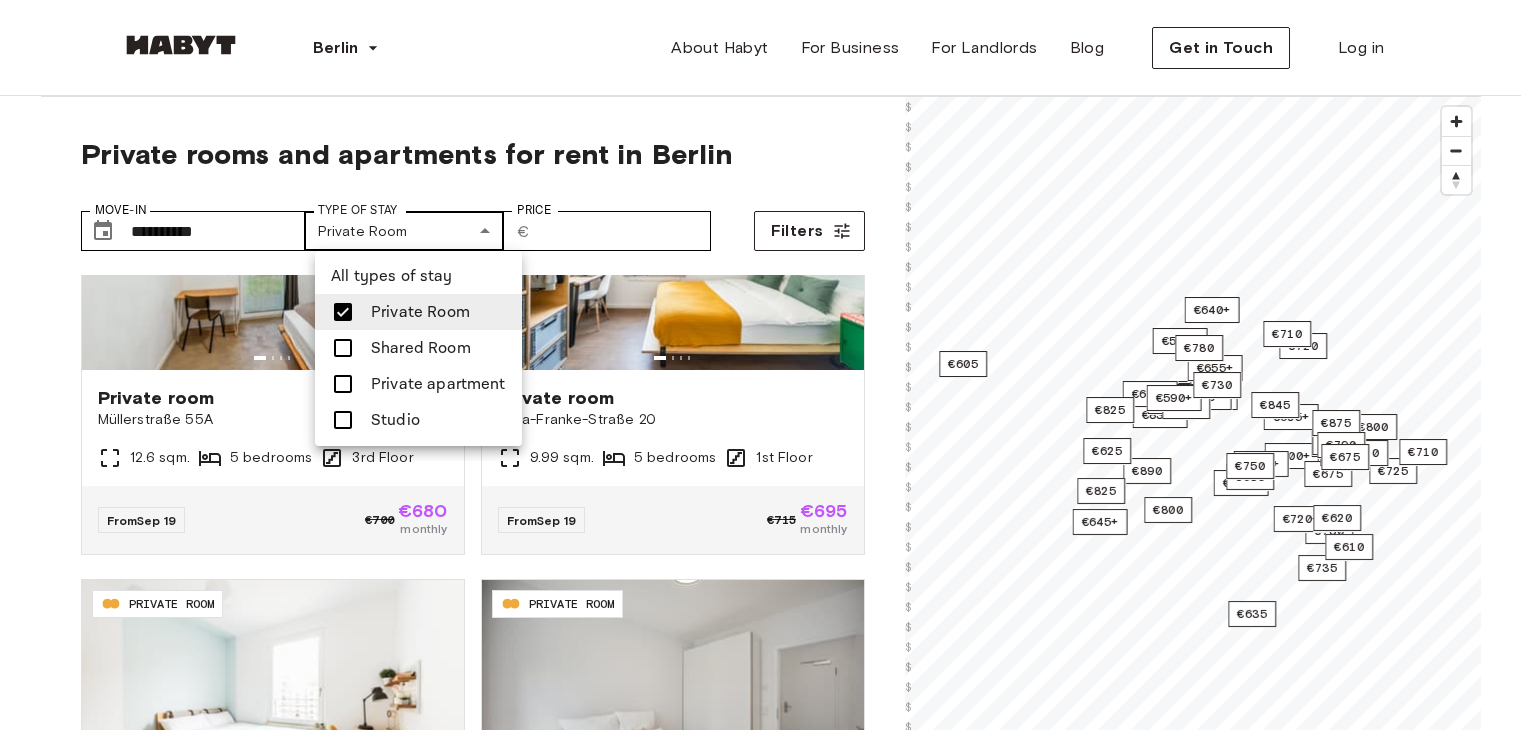 click on "**********" at bounding box center [768, 2372] 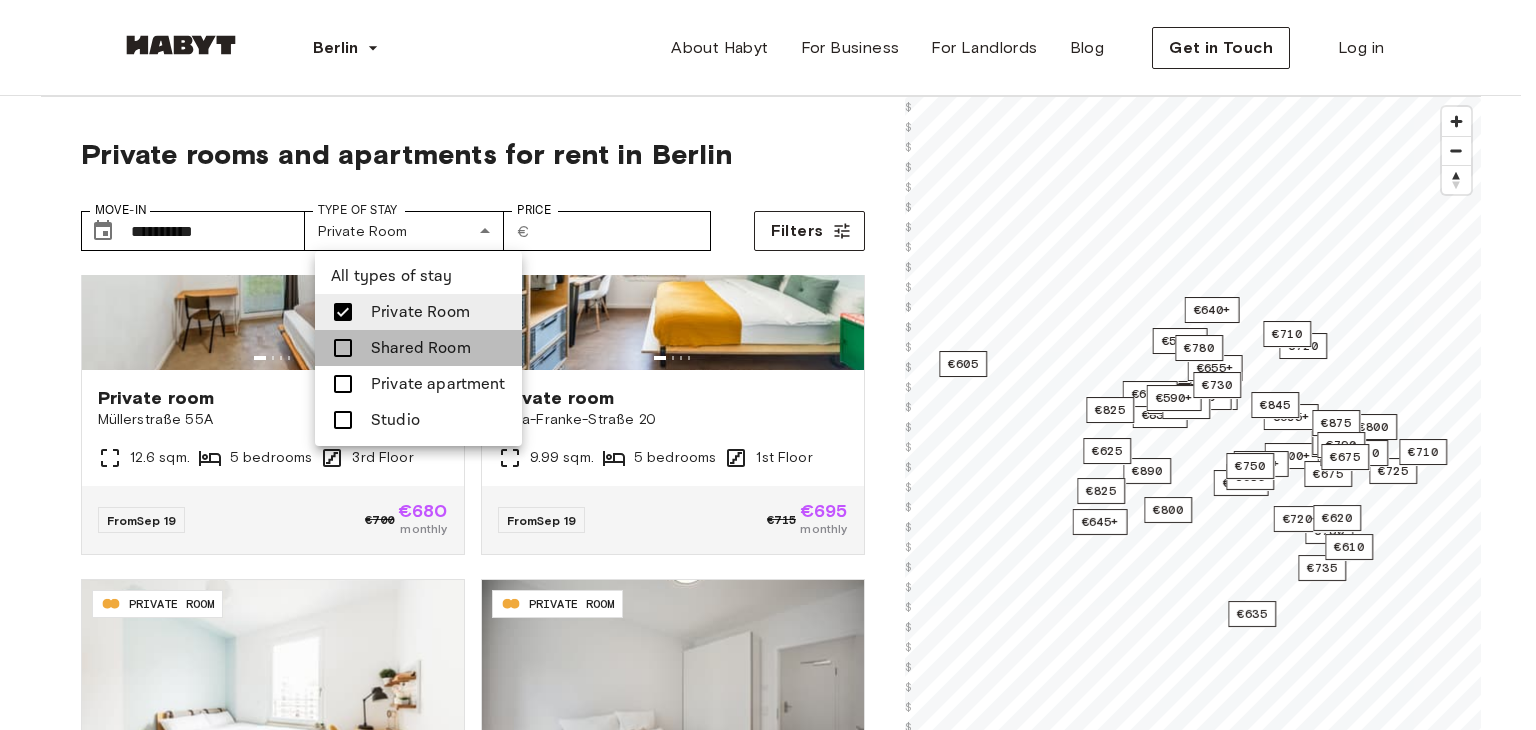 click on "Shared Room" at bounding box center [421, 348] 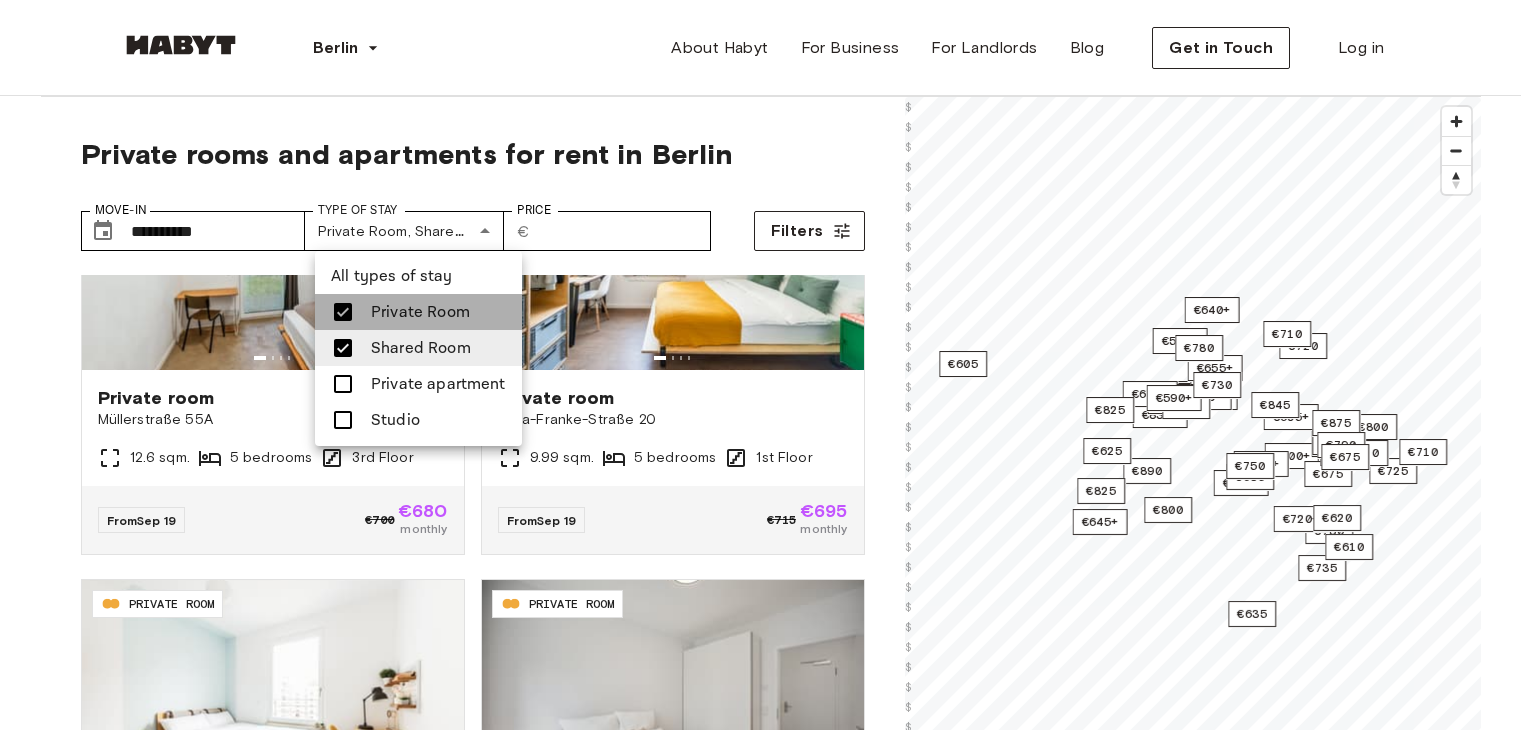 click on "Private Room" at bounding box center (420, 312) 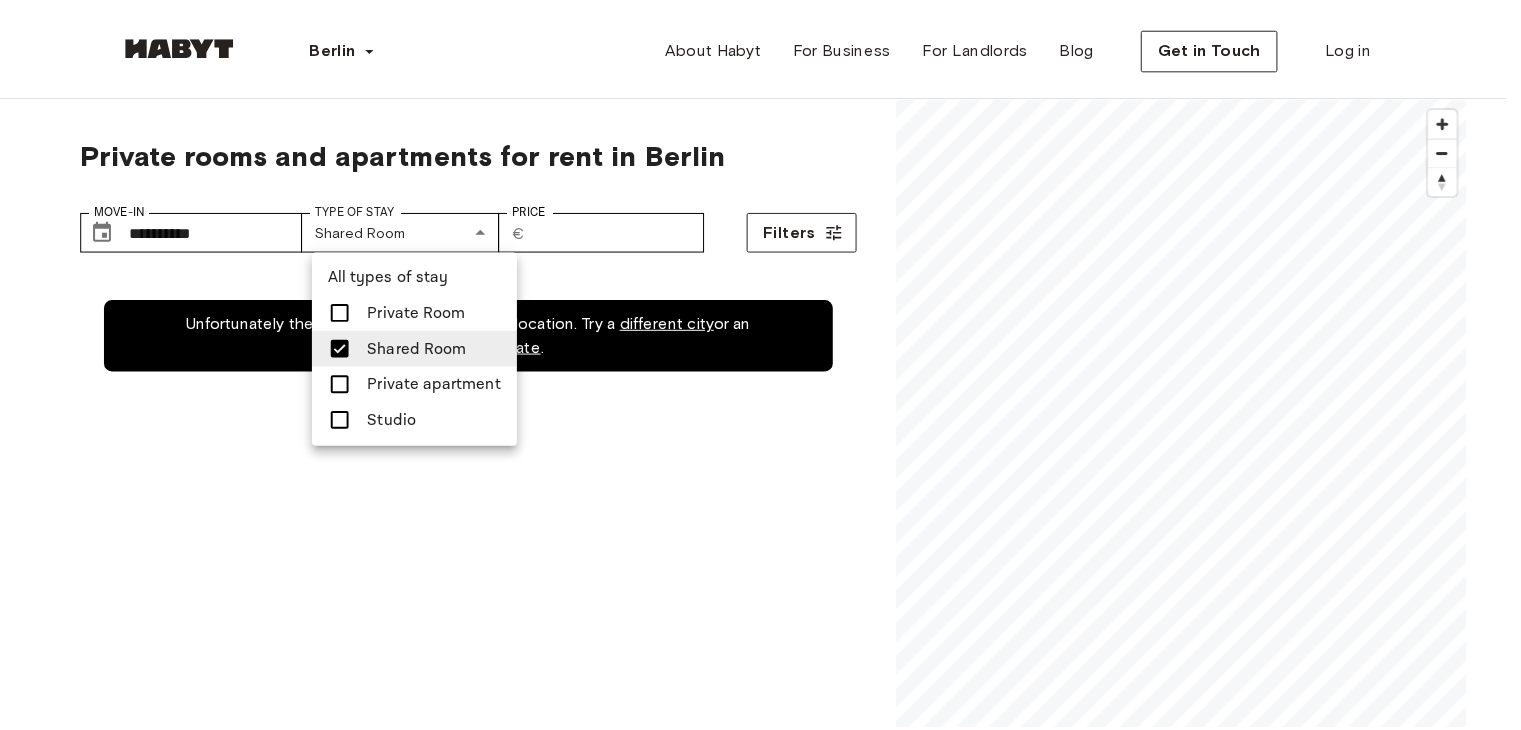 scroll, scrollTop: 0, scrollLeft: 0, axis: both 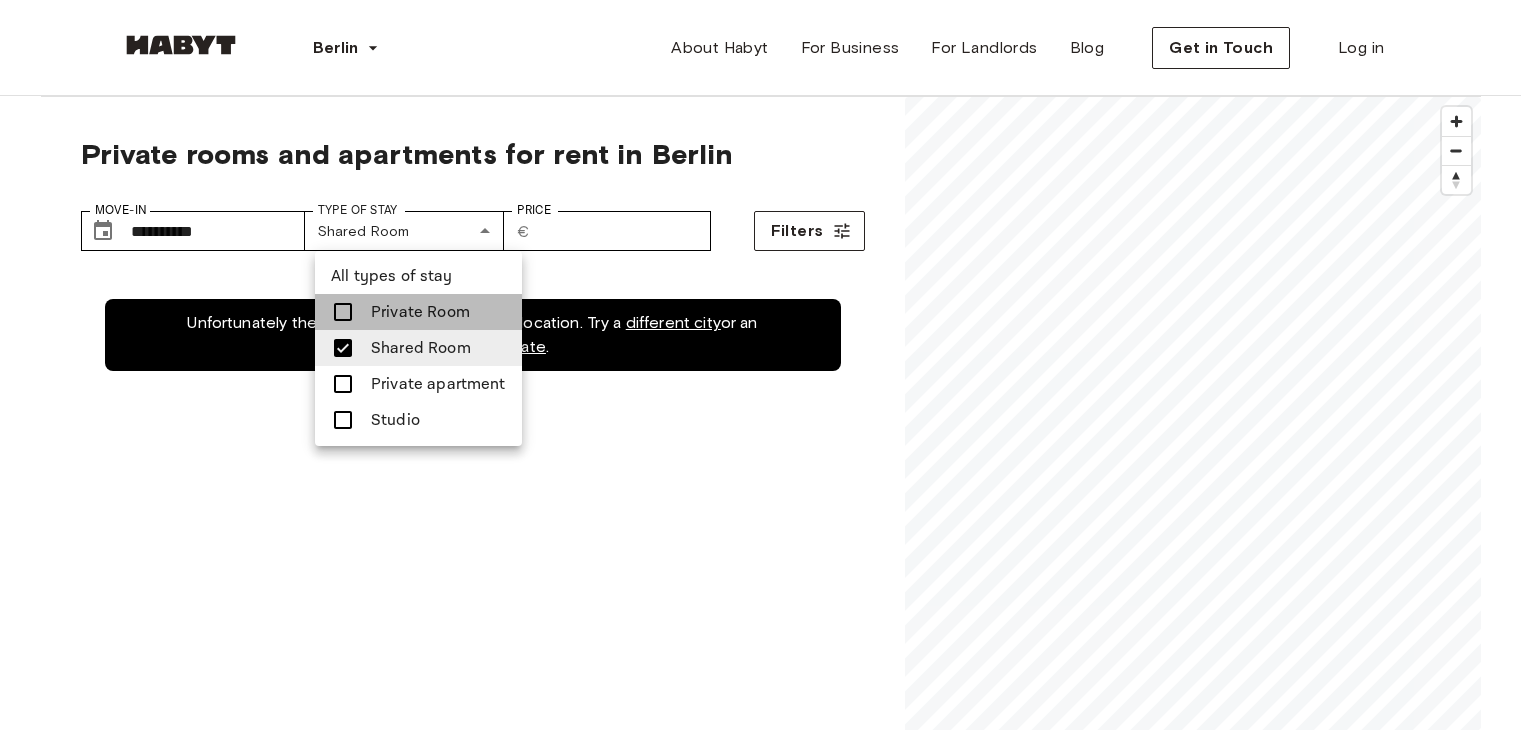 click on "Private Room" at bounding box center [420, 312] 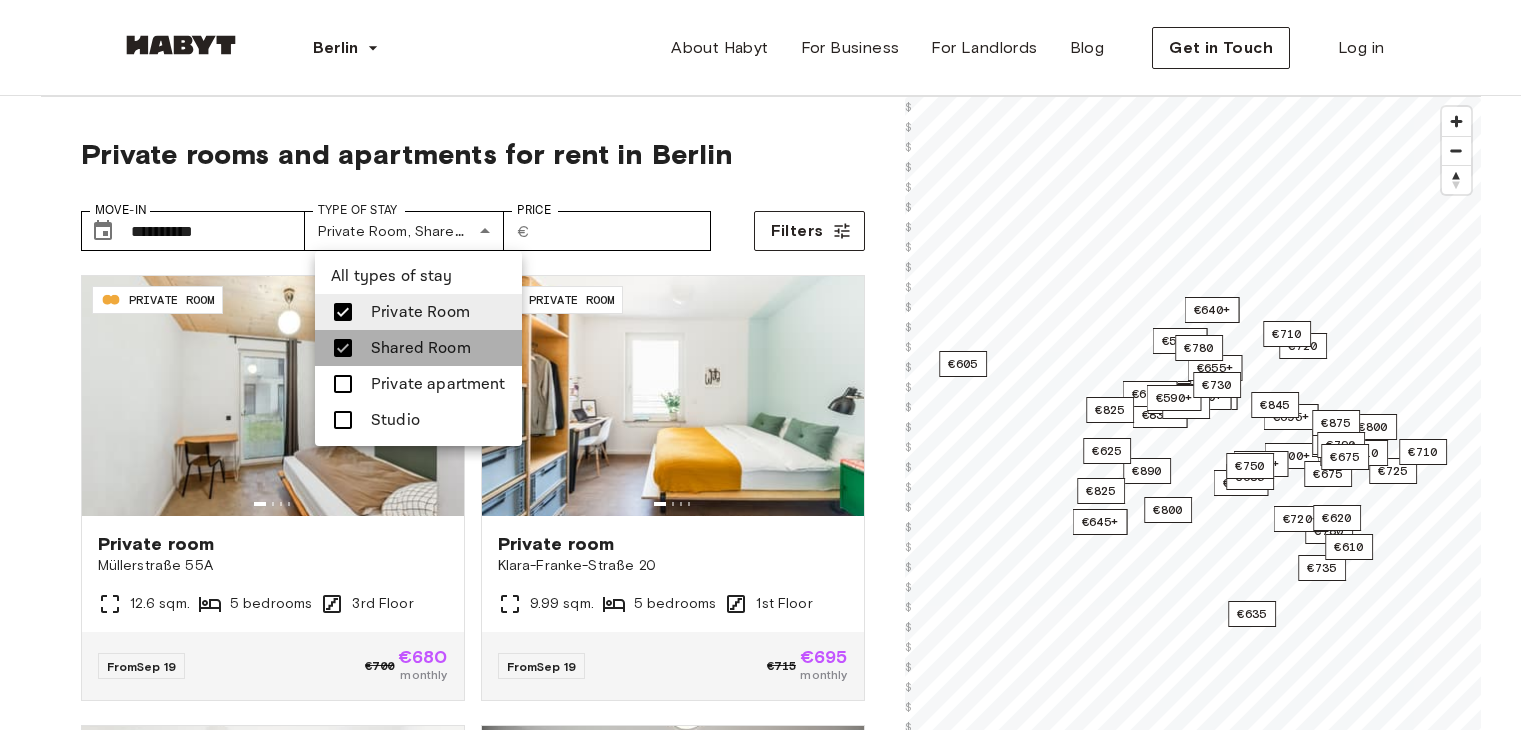 click on "Shared Room" at bounding box center (421, 348) 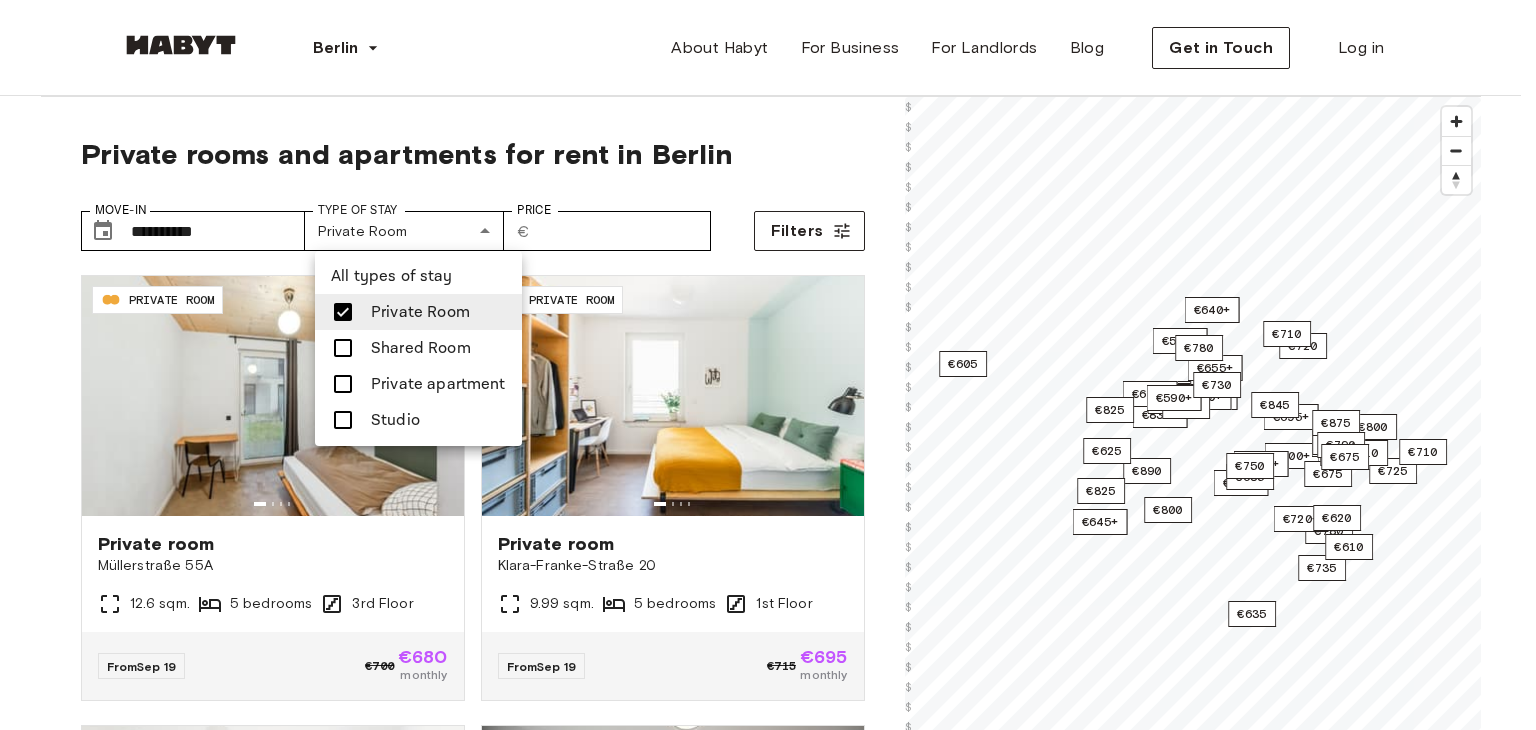 click at bounding box center [768, 365] 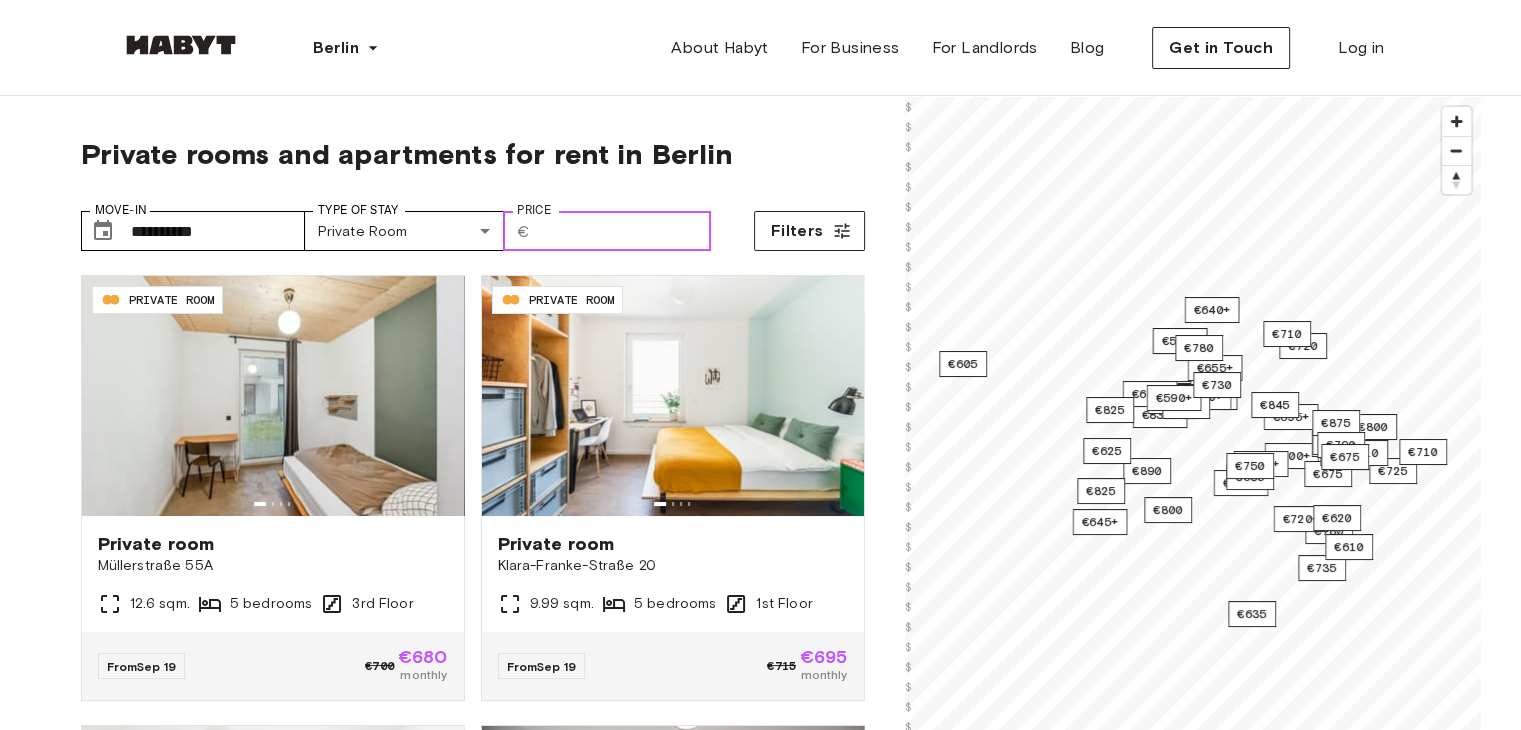 click on "Price" at bounding box center [624, 231] 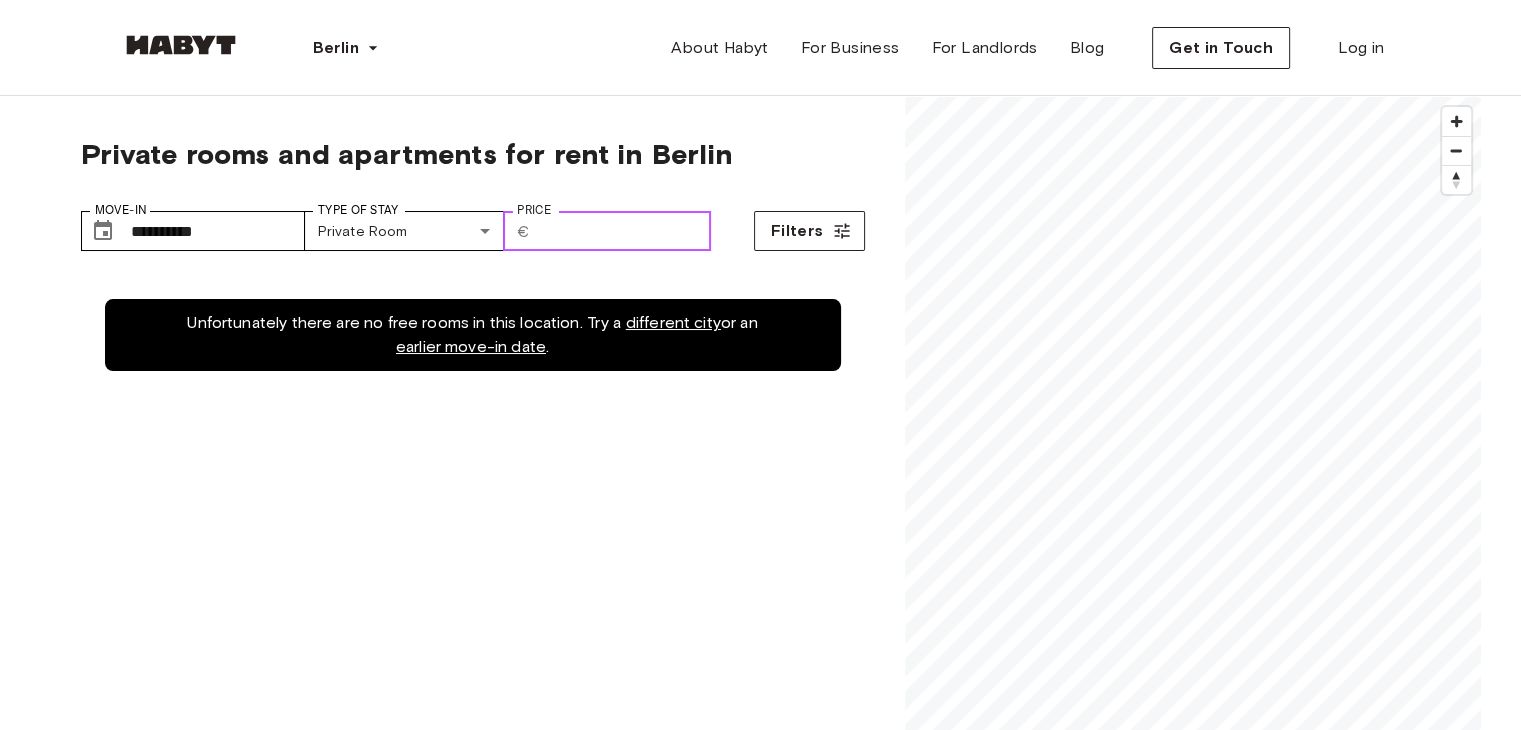 type on "***" 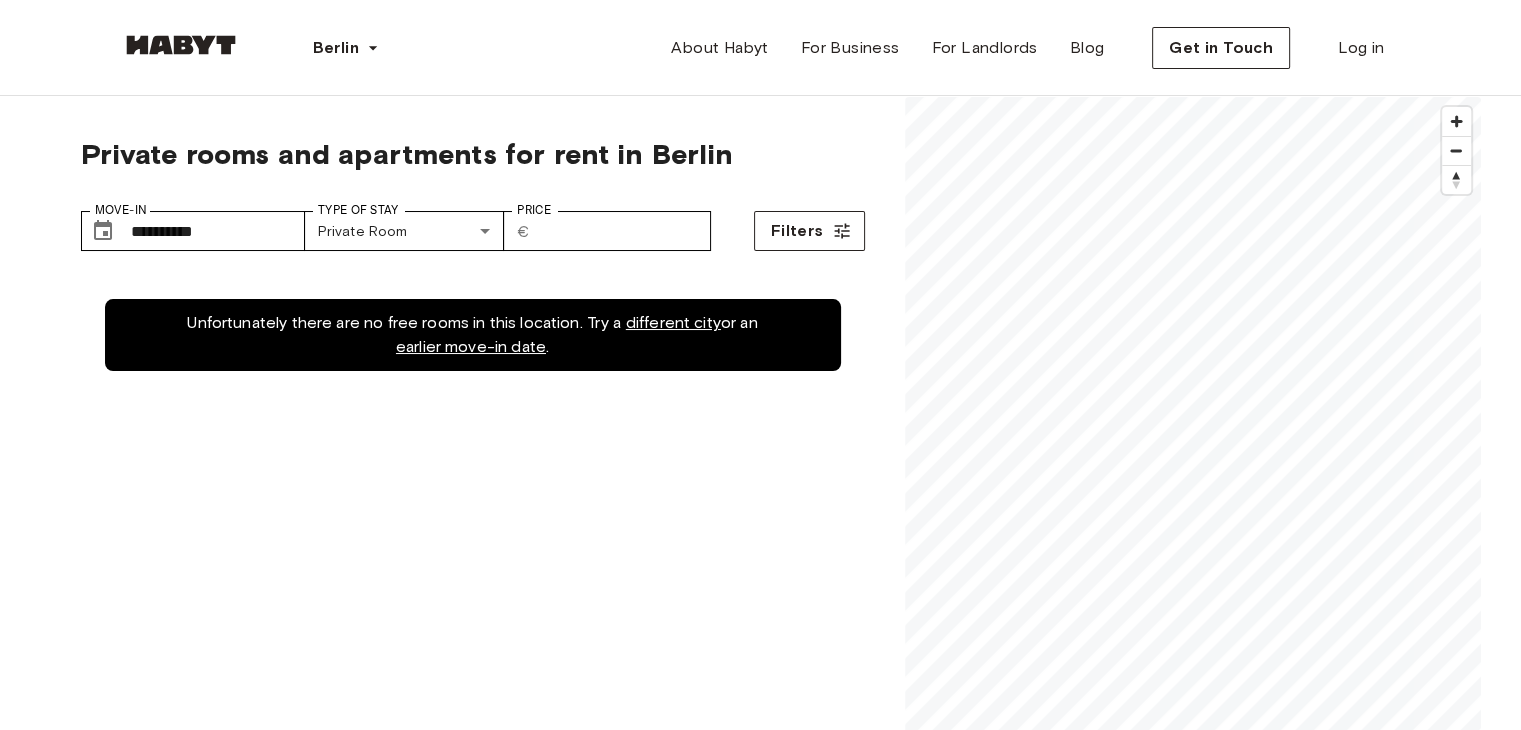 click on "different city" at bounding box center (673, 322) 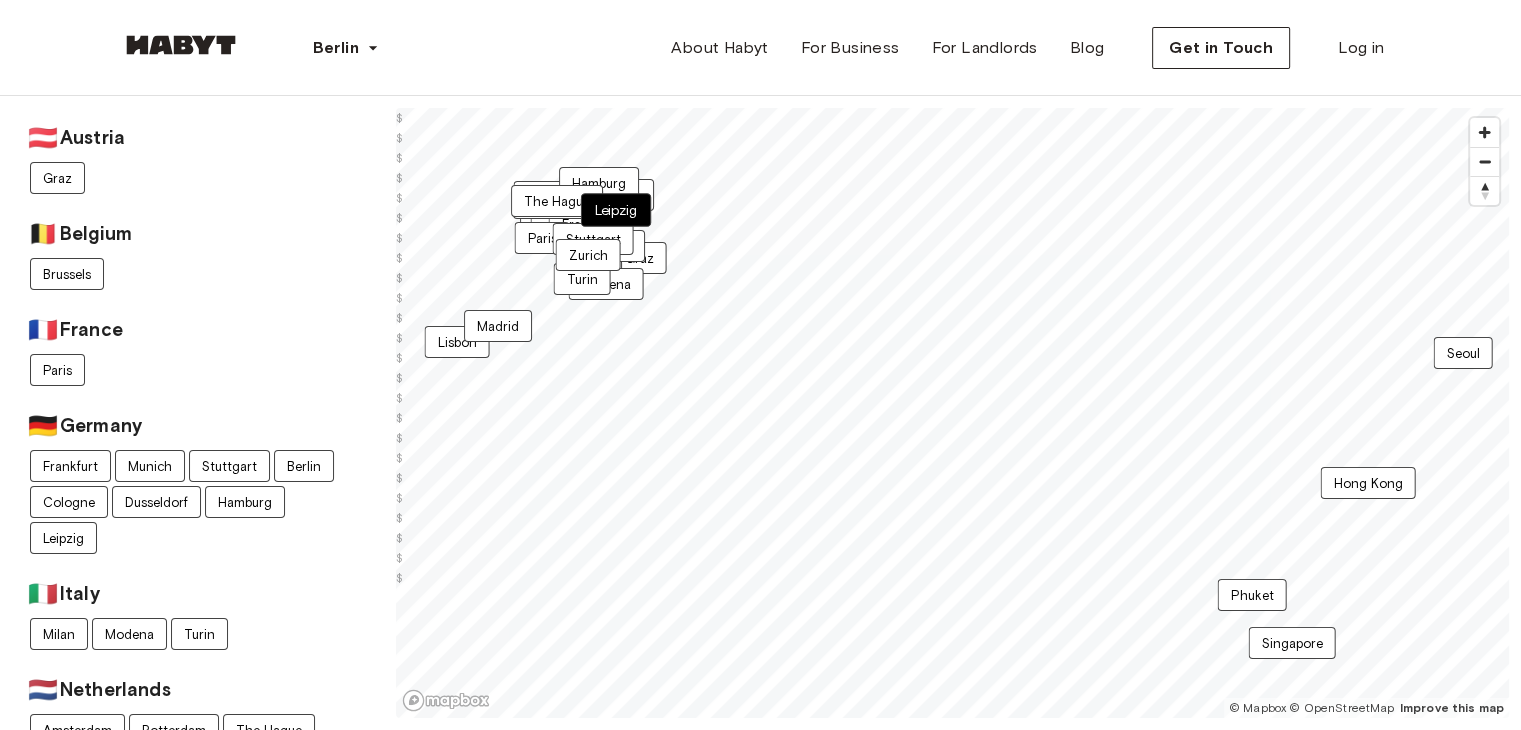 scroll, scrollTop: 0, scrollLeft: 0, axis: both 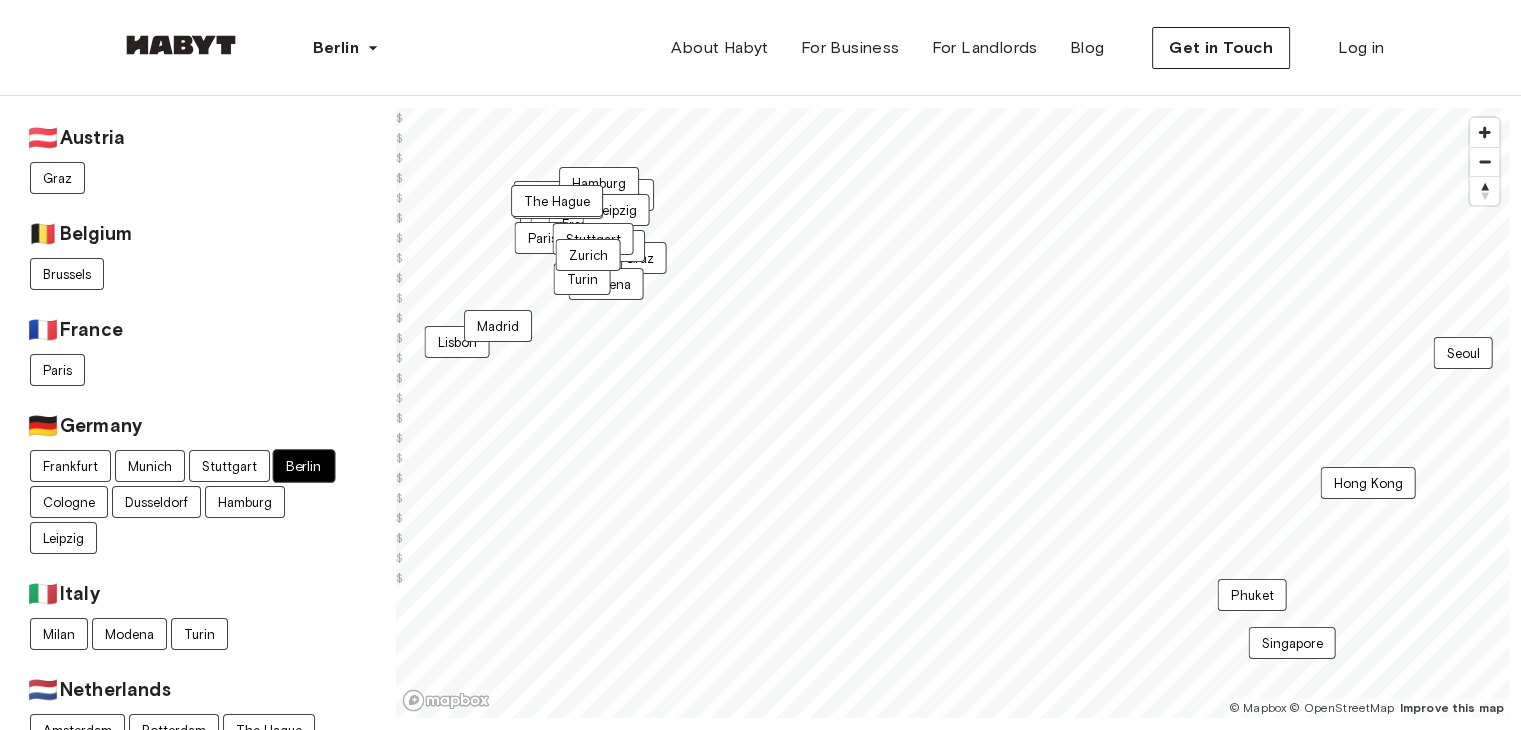 click on "Berlin" at bounding box center [304, 466] 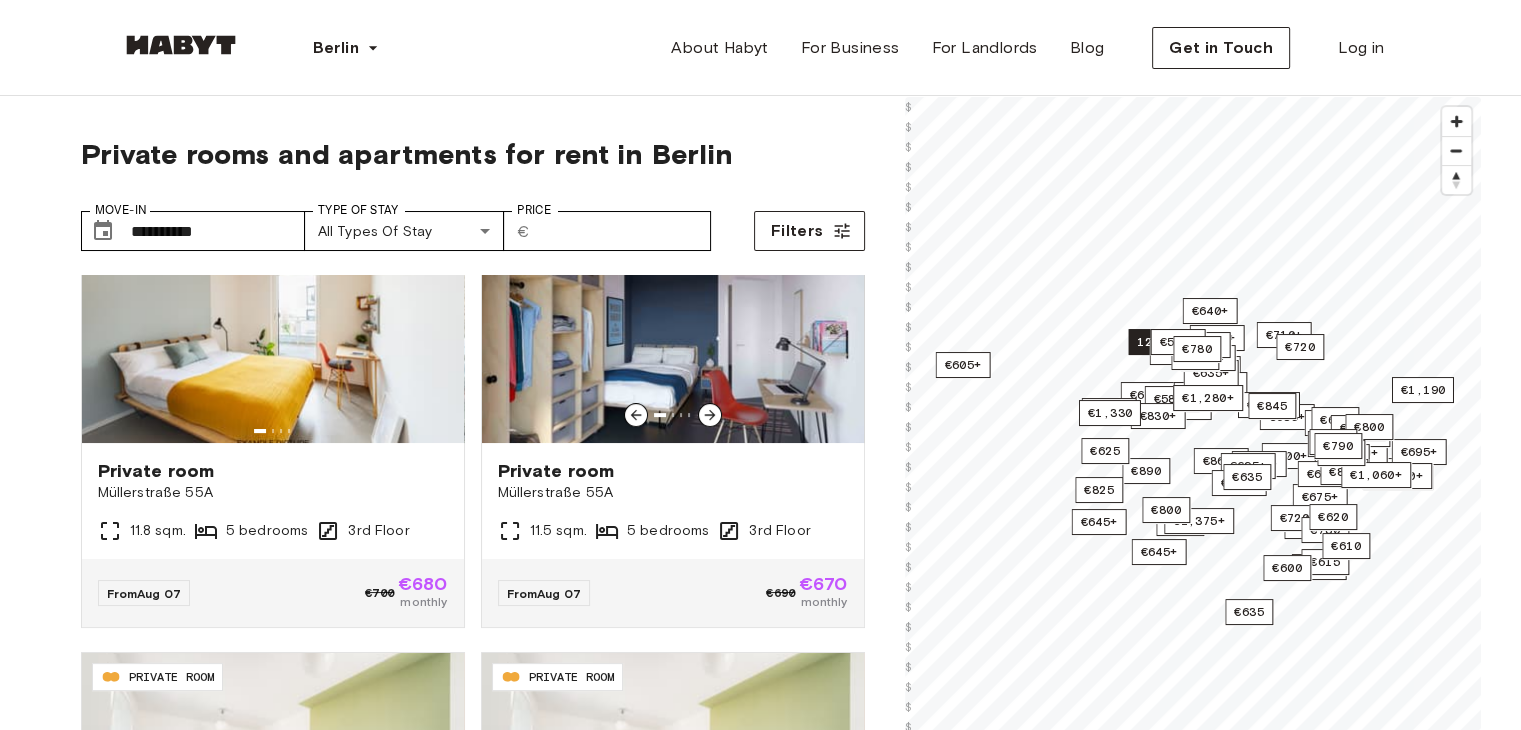 scroll, scrollTop: 524, scrollLeft: 0, axis: vertical 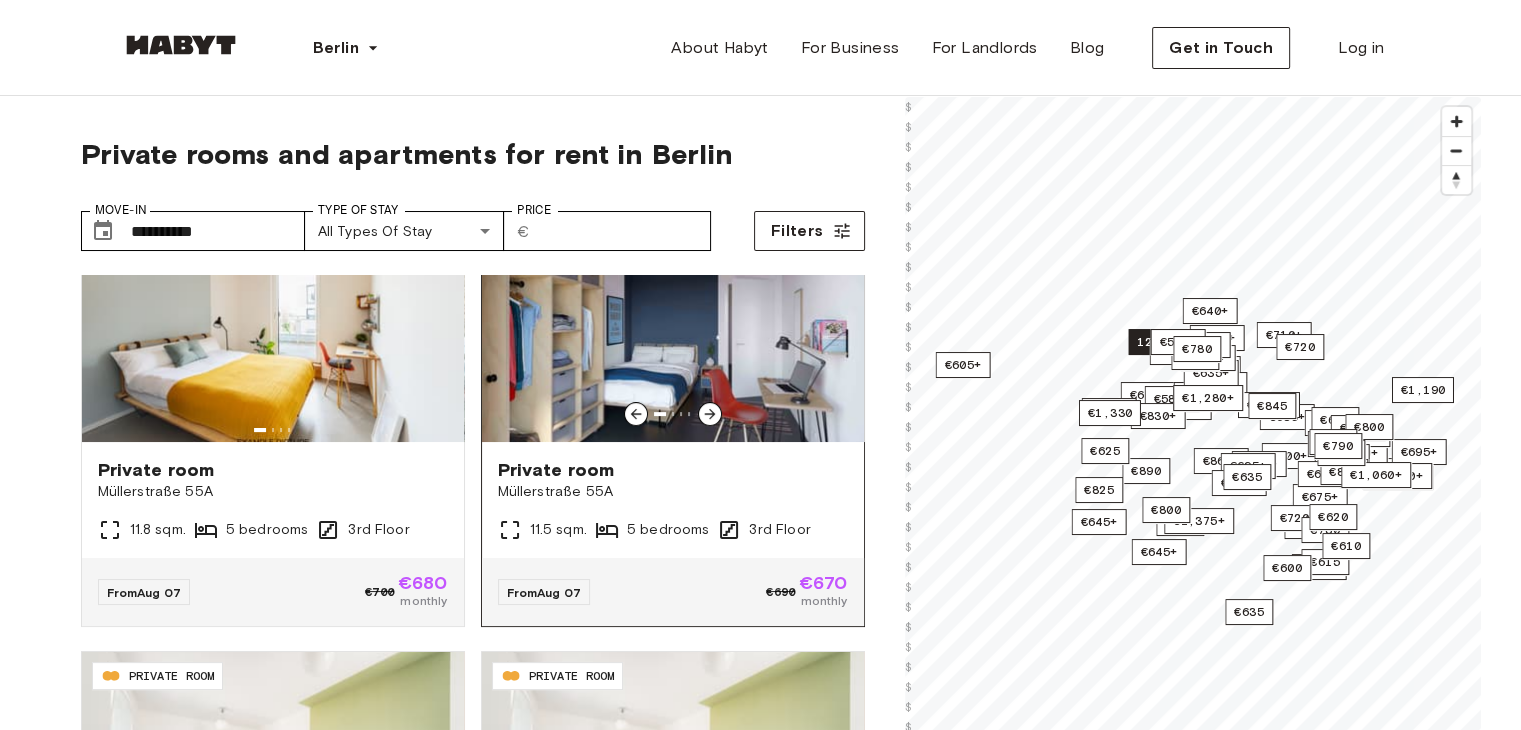 click on "Müllerstraße 55A" at bounding box center (673, 492) 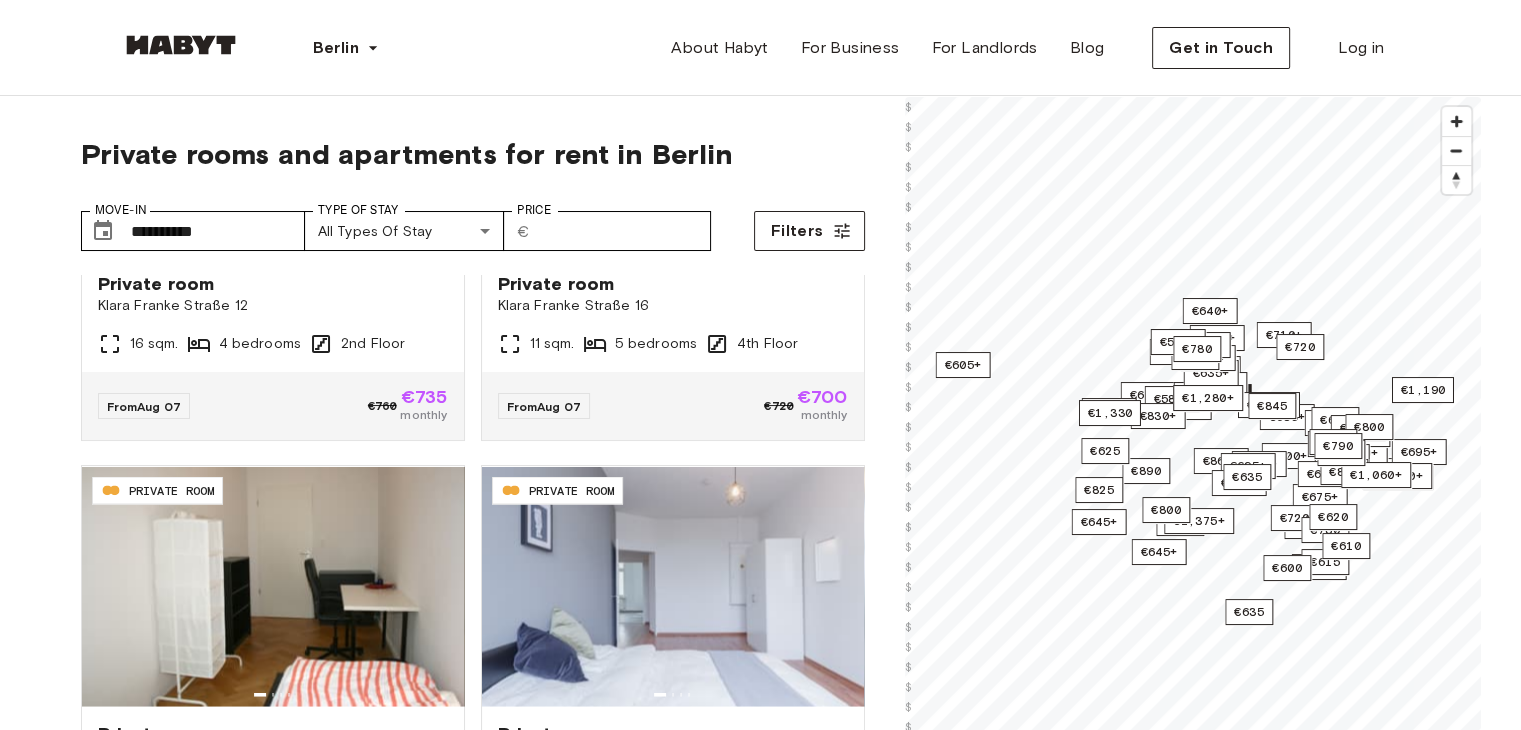 scroll, scrollTop: 3870, scrollLeft: 0, axis: vertical 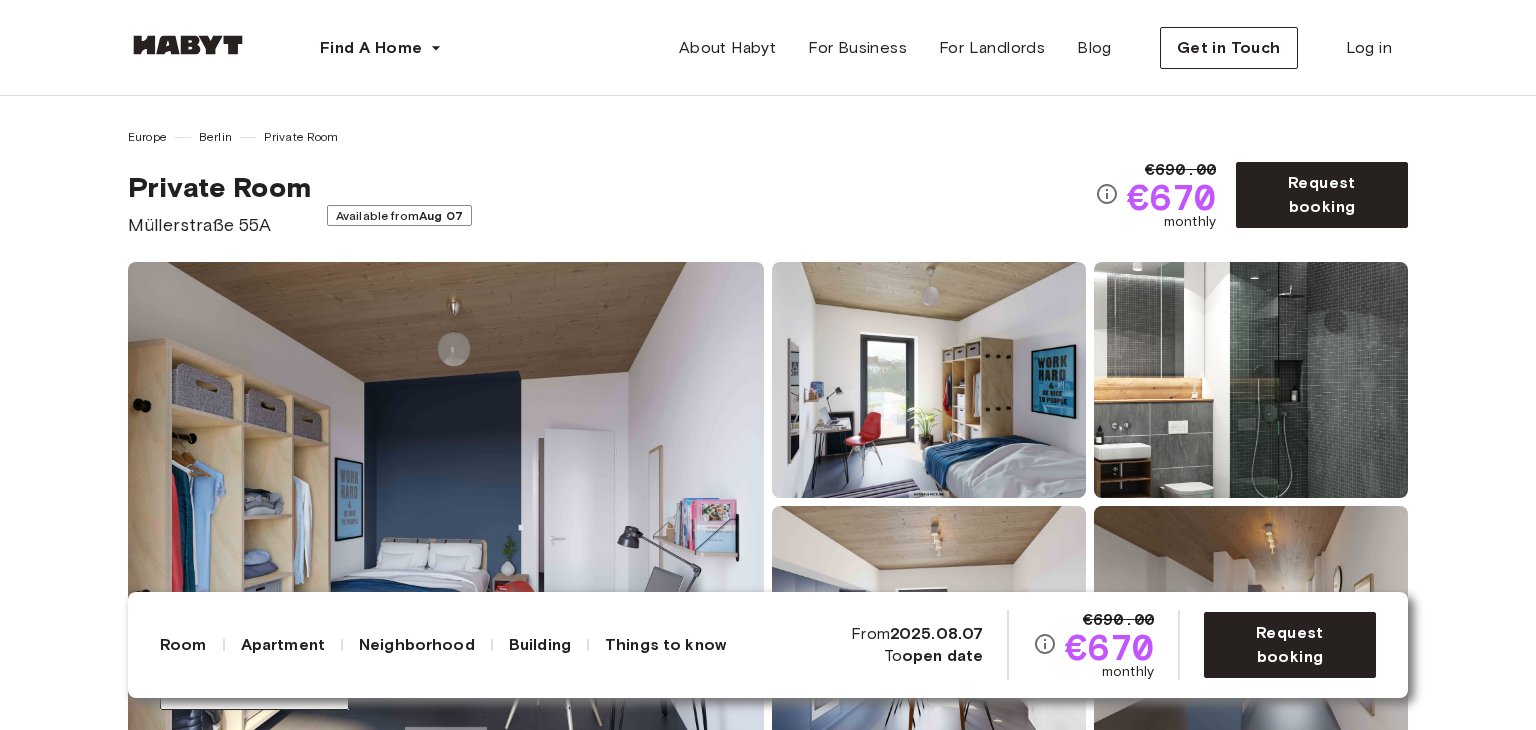 click at bounding box center [446, 502] 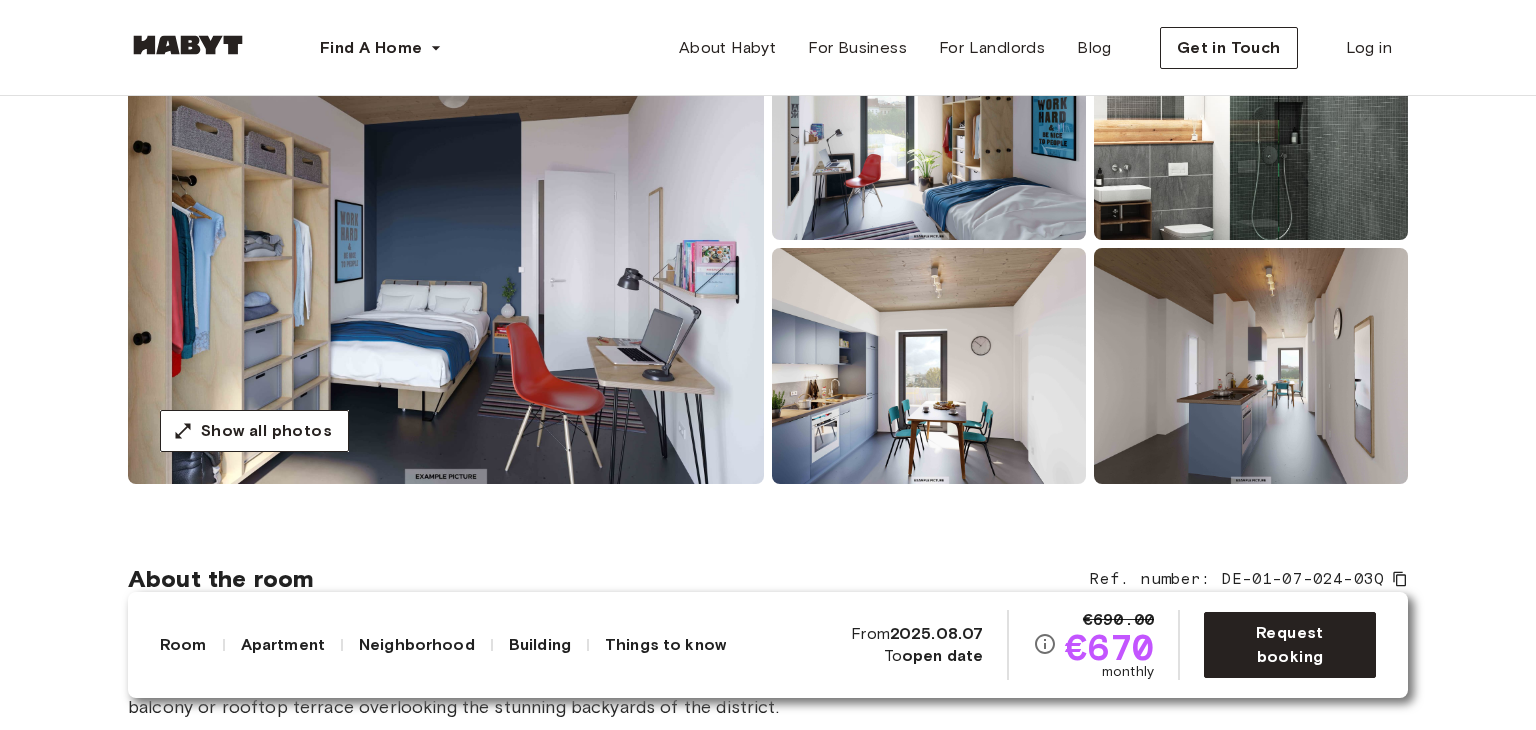 scroll, scrollTop: 259, scrollLeft: 0, axis: vertical 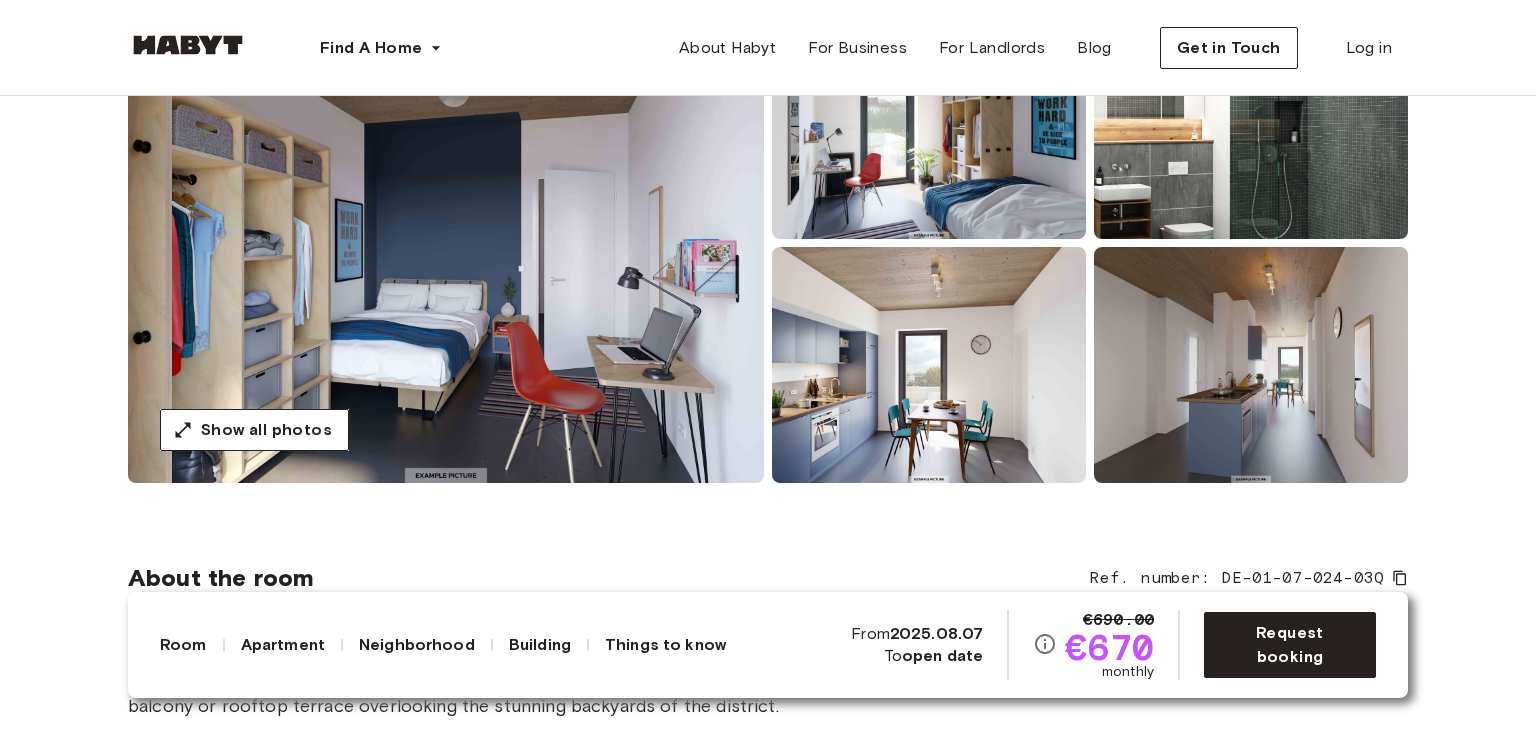 click at bounding box center (446, 243) 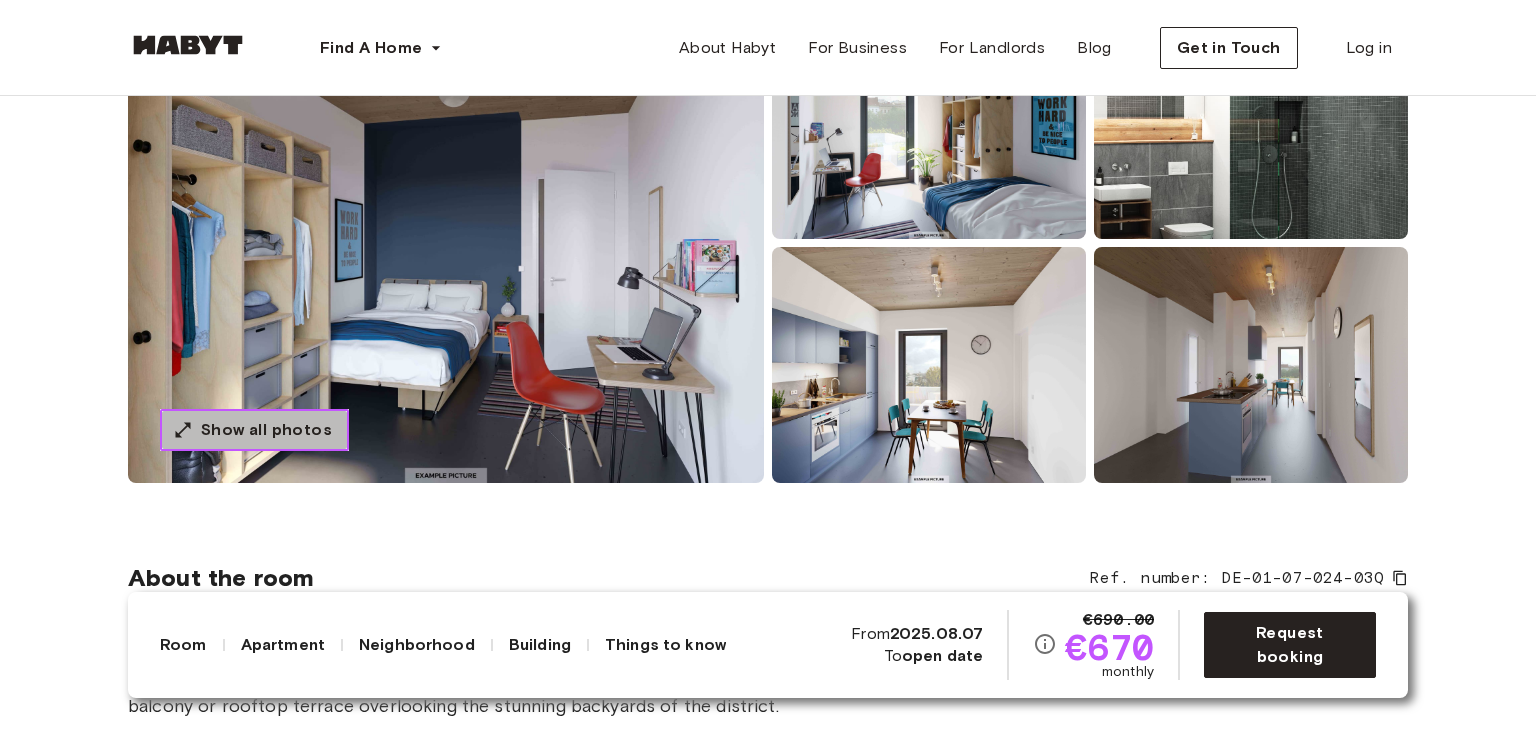 click on "Show all photos" at bounding box center [266, 430] 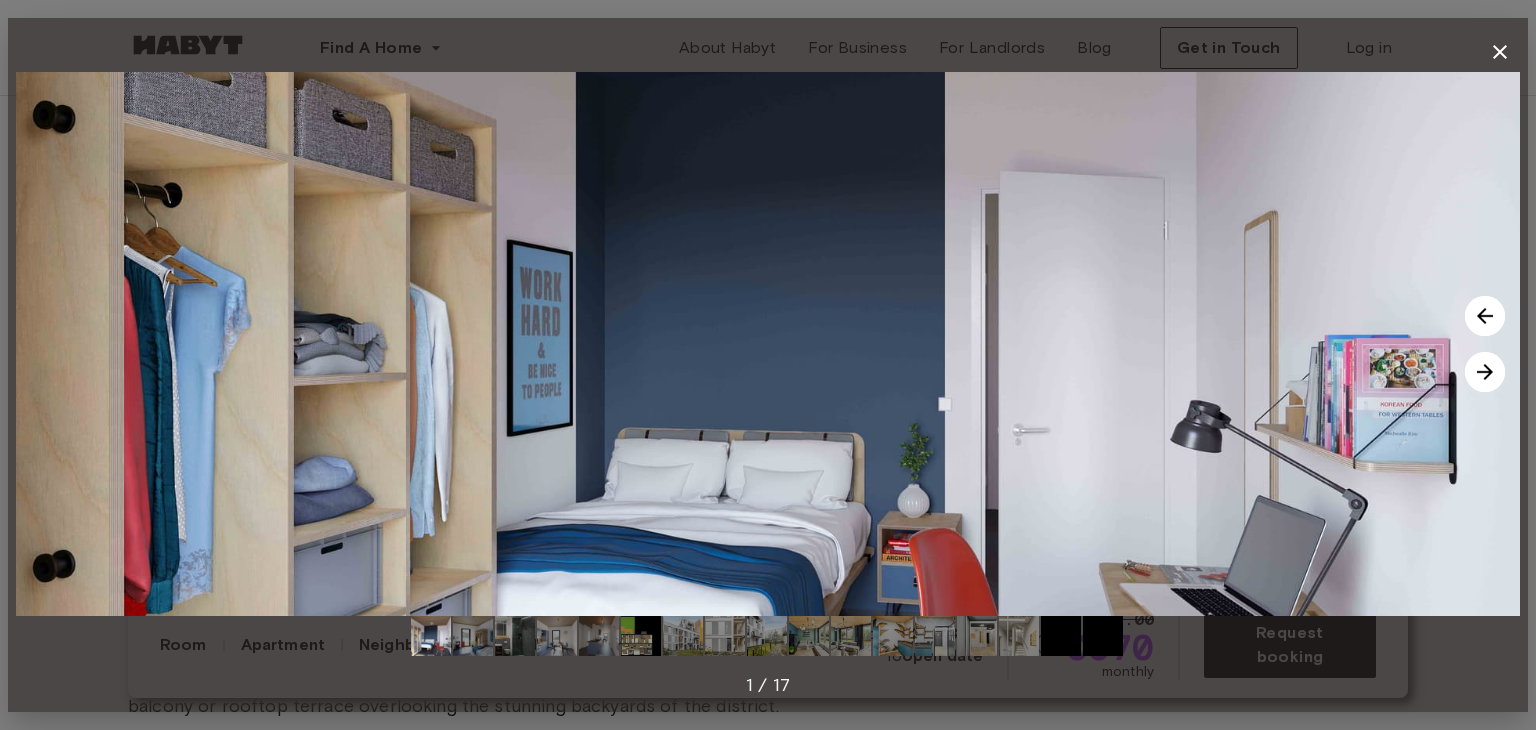 click at bounding box center (1485, 372) 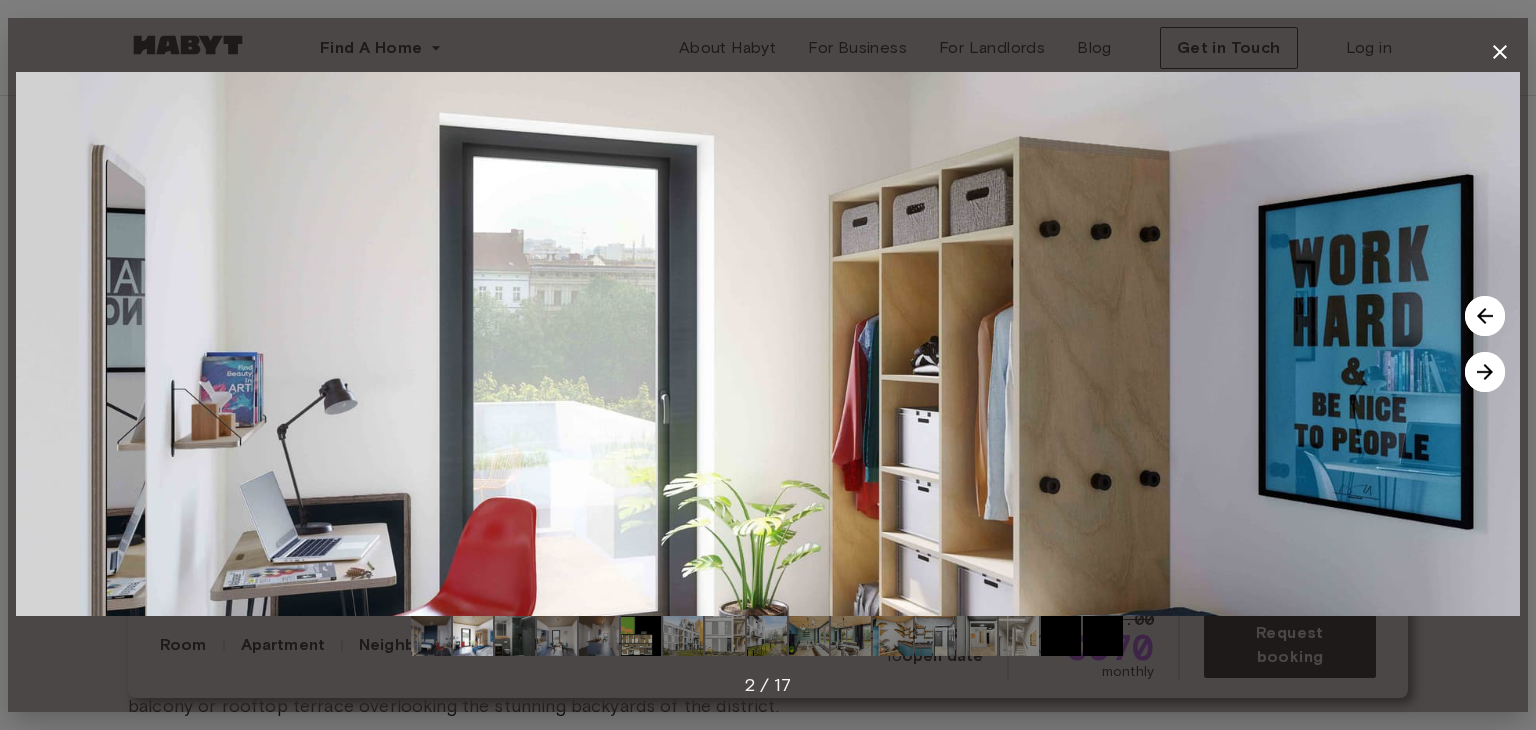 click at bounding box center [1485, 372] 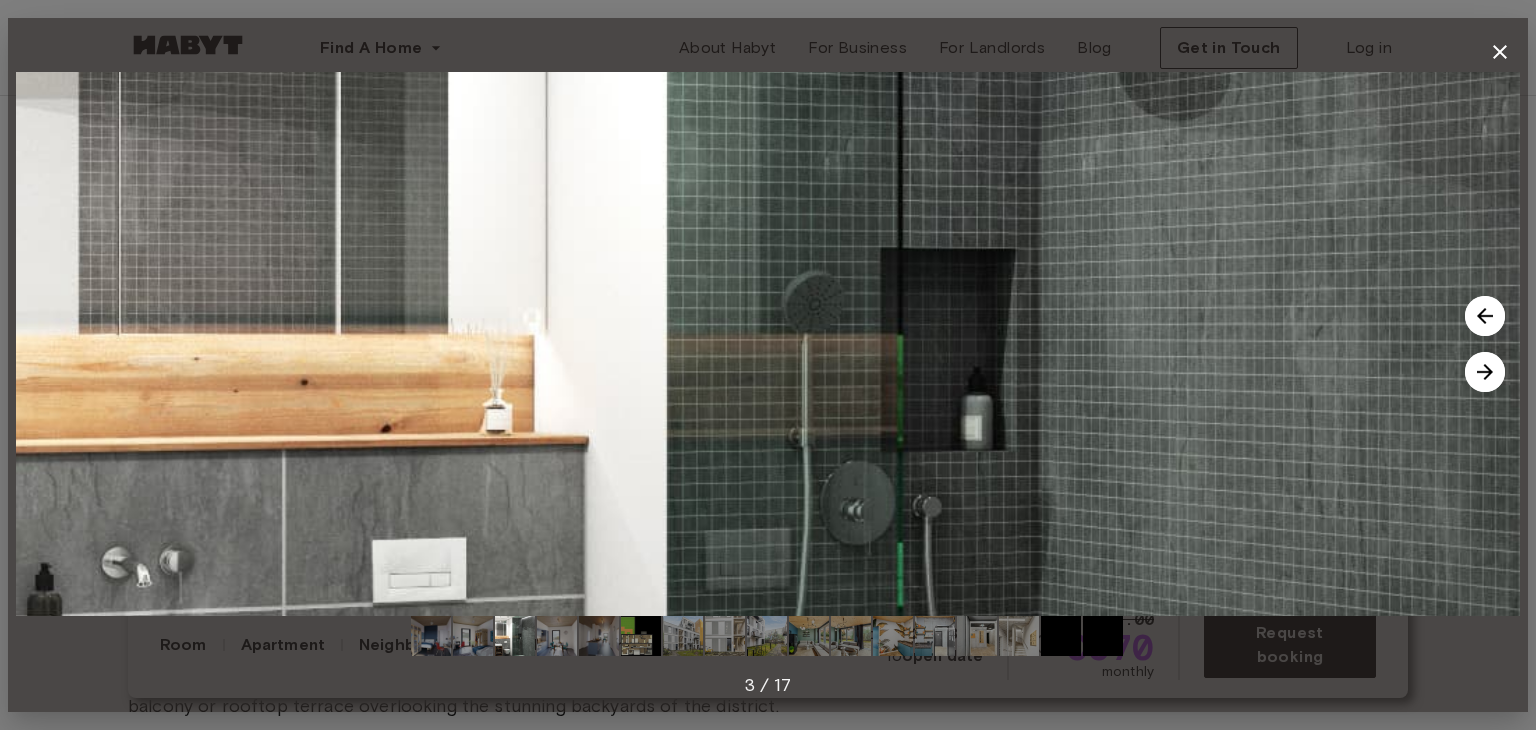 click at bounding box center (1485, 372) 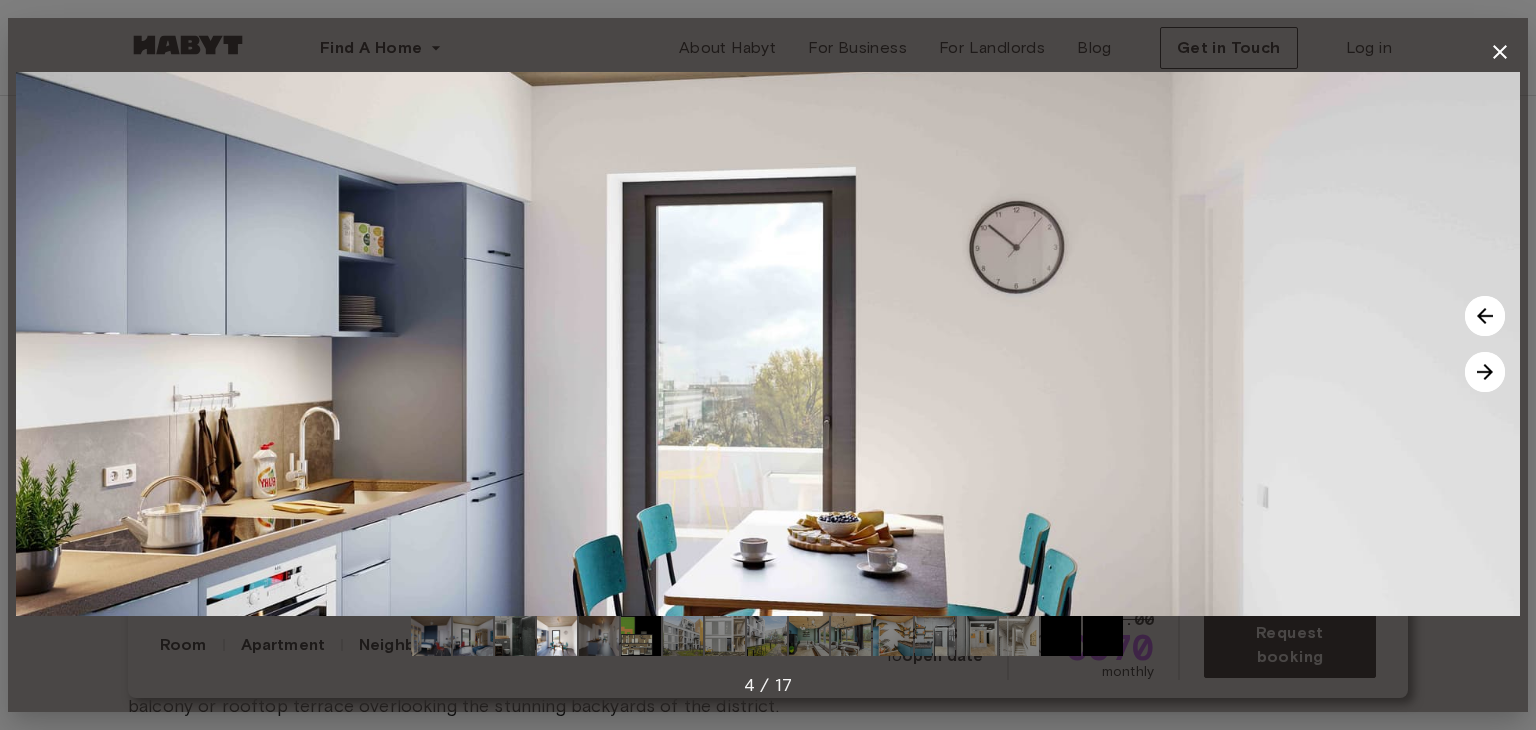 click at bounding box center (1485, 372) 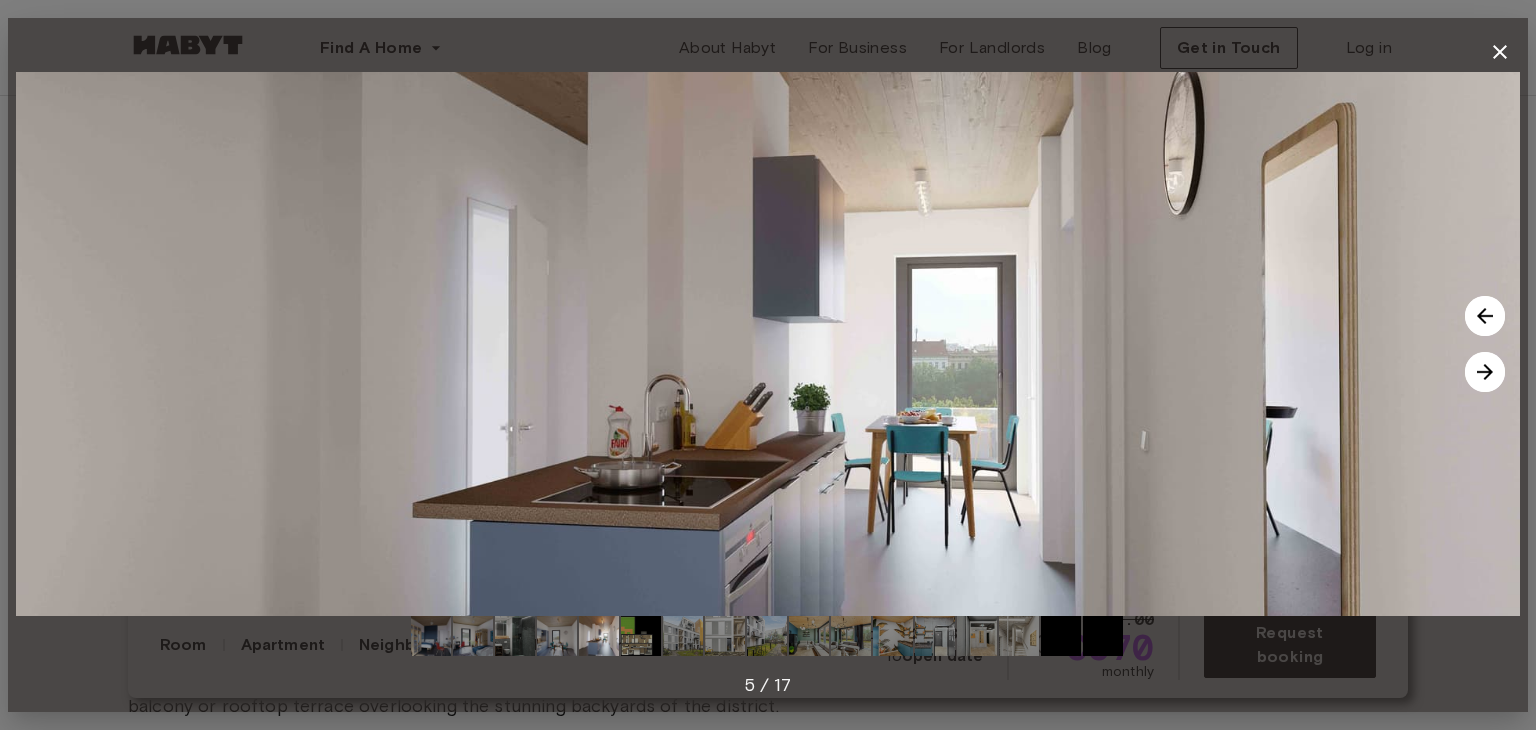 click at bounding box center (1485, 372) 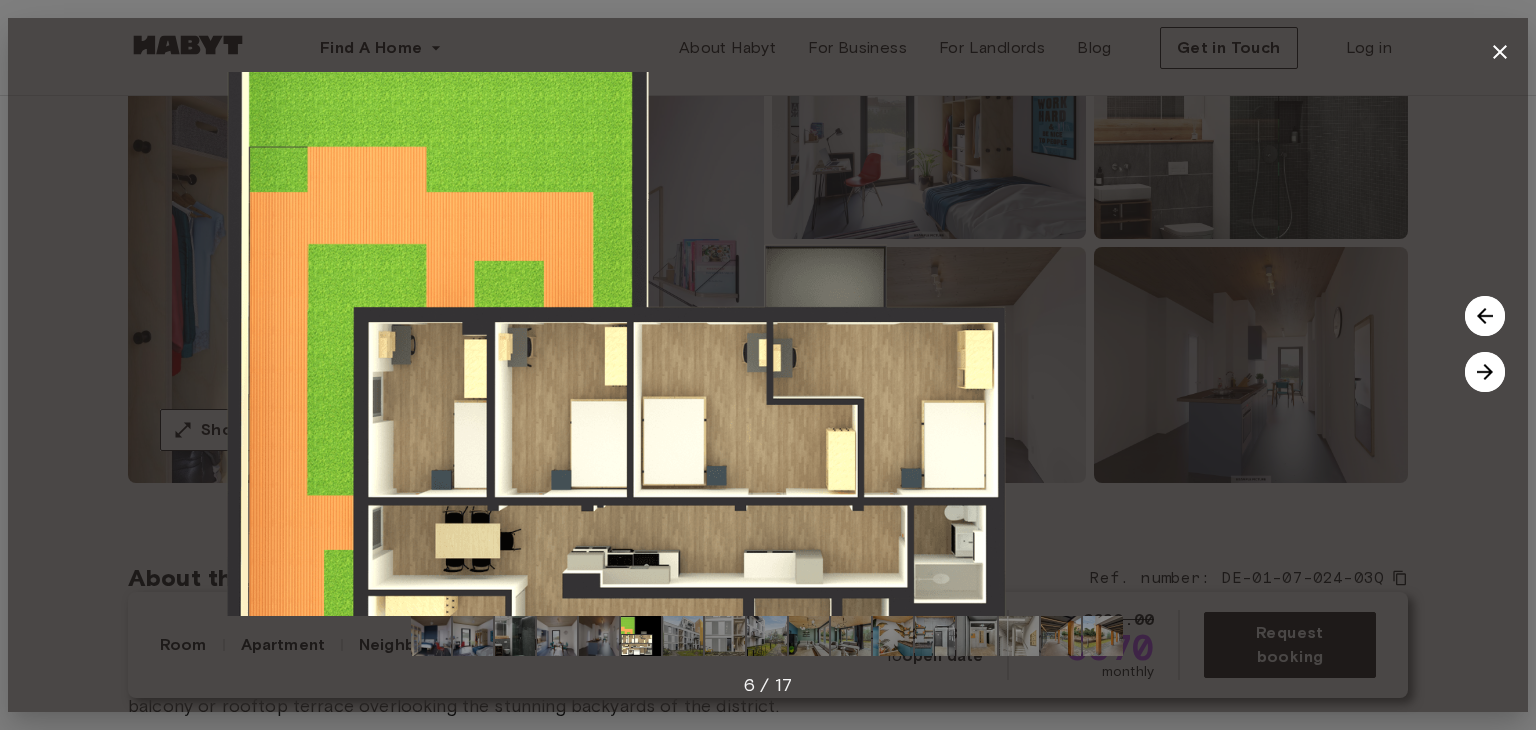 drag, startPoint x: 1461, startPoint y: 432, endPoint x: 1484, endPoint y: 369, distance: 67.06713 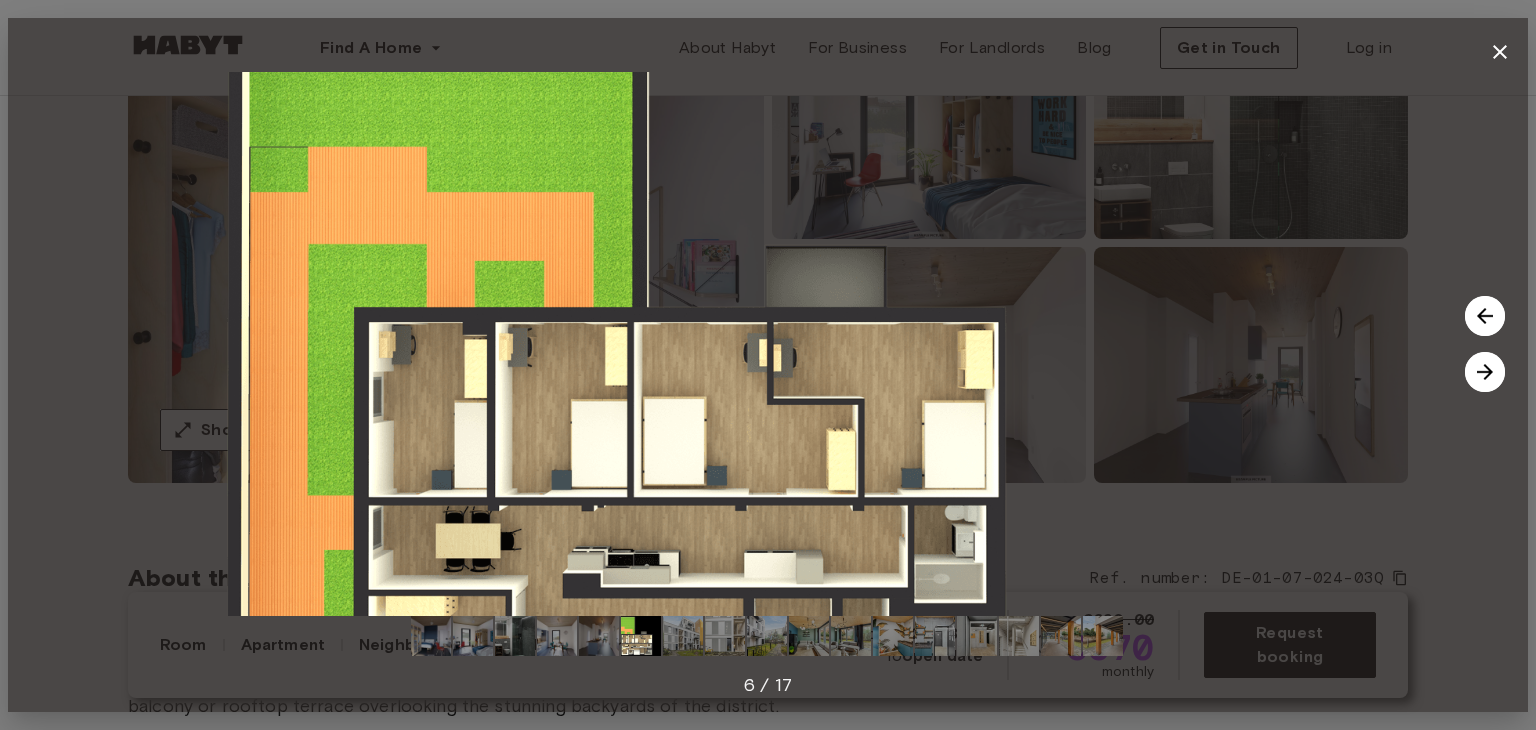 click at bounding box center [1485, 372] 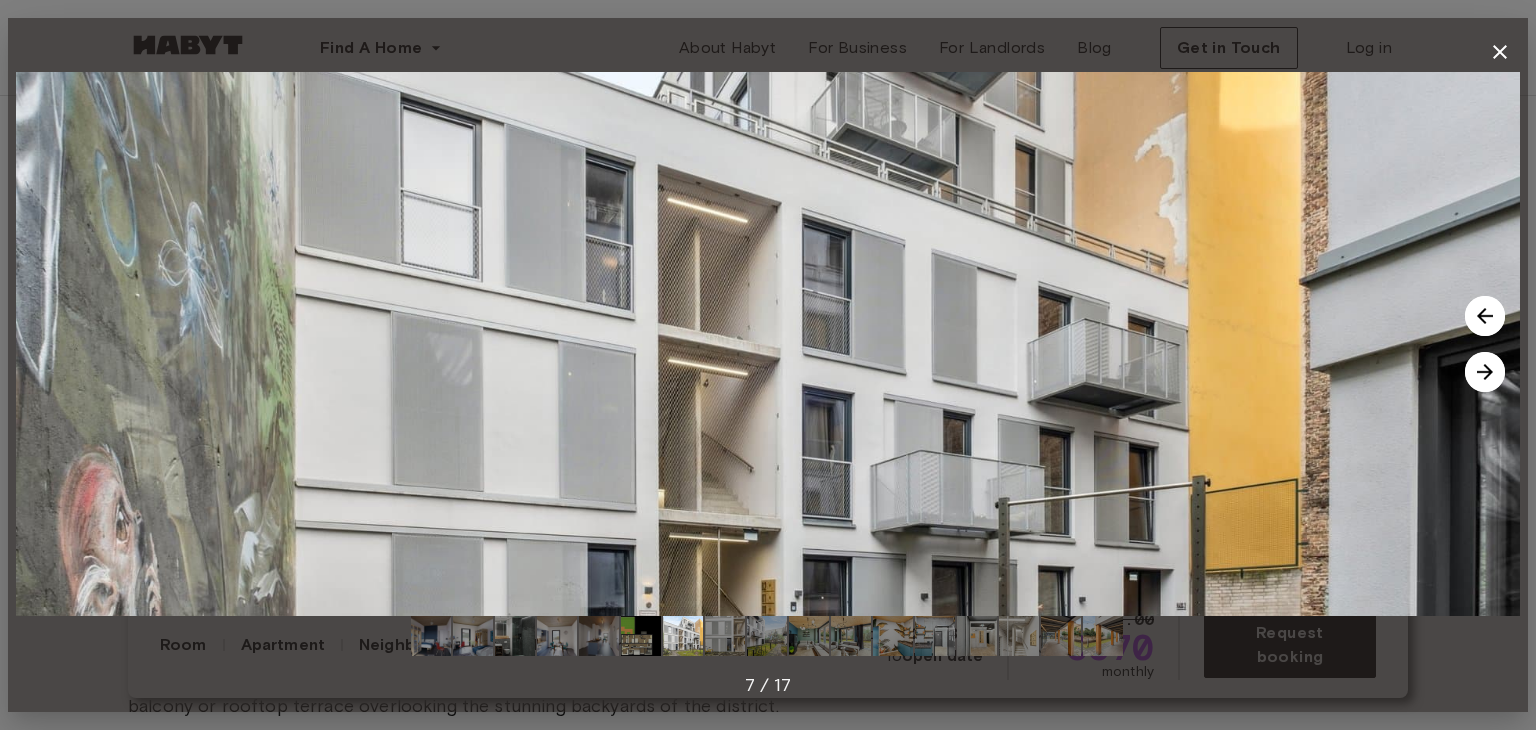 click at bounding box center [1485, 372] 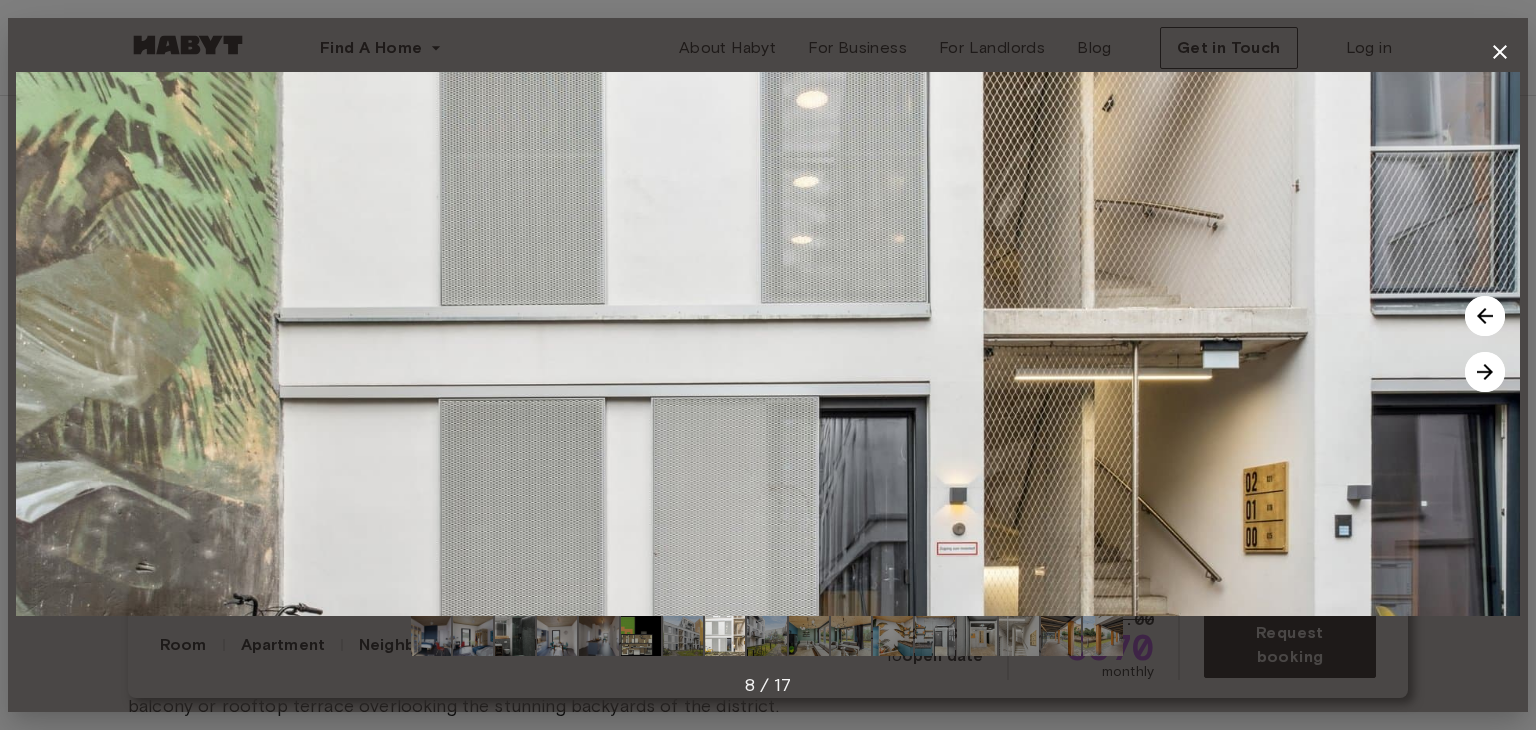 click at bounding box center [1485, 372] 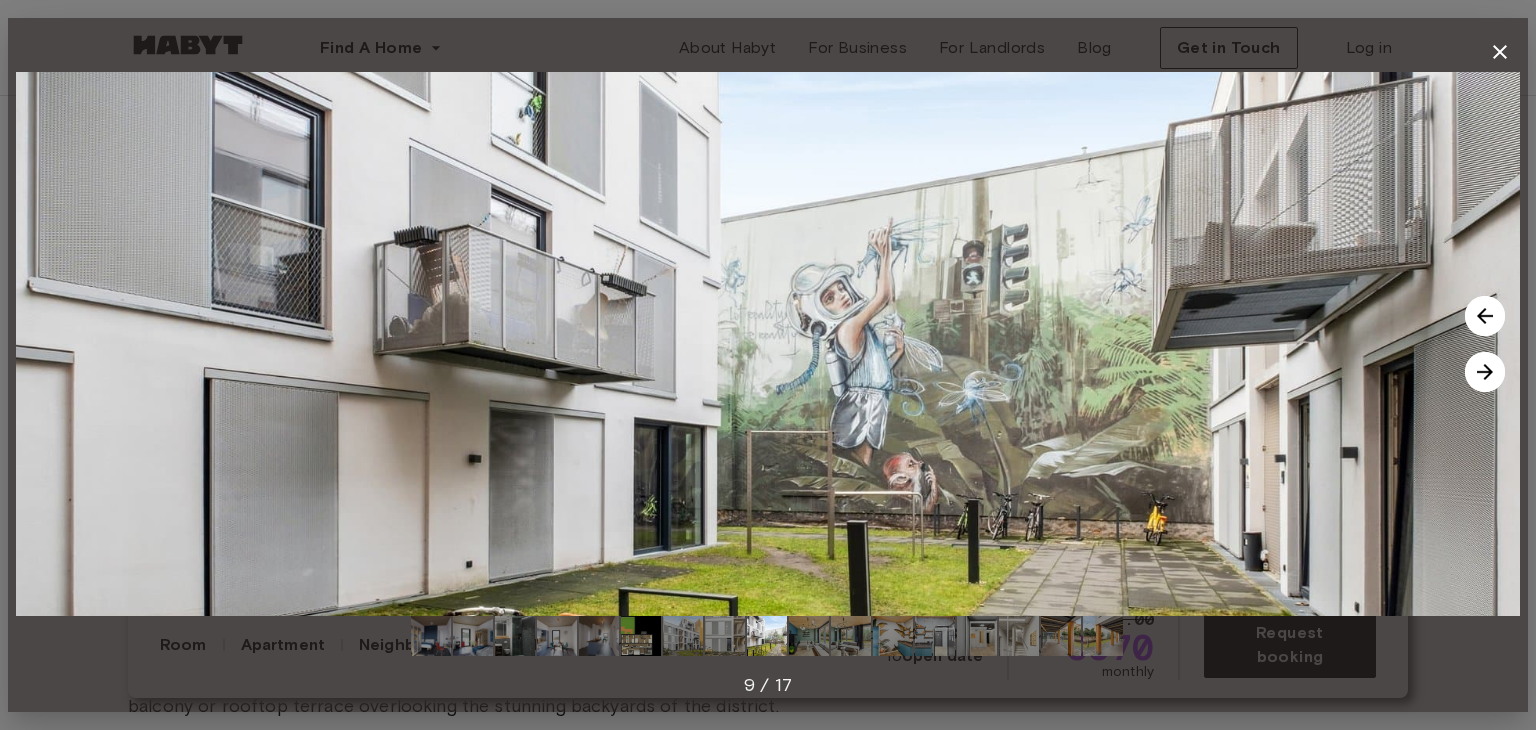 click at bounding box center [1485, 372] 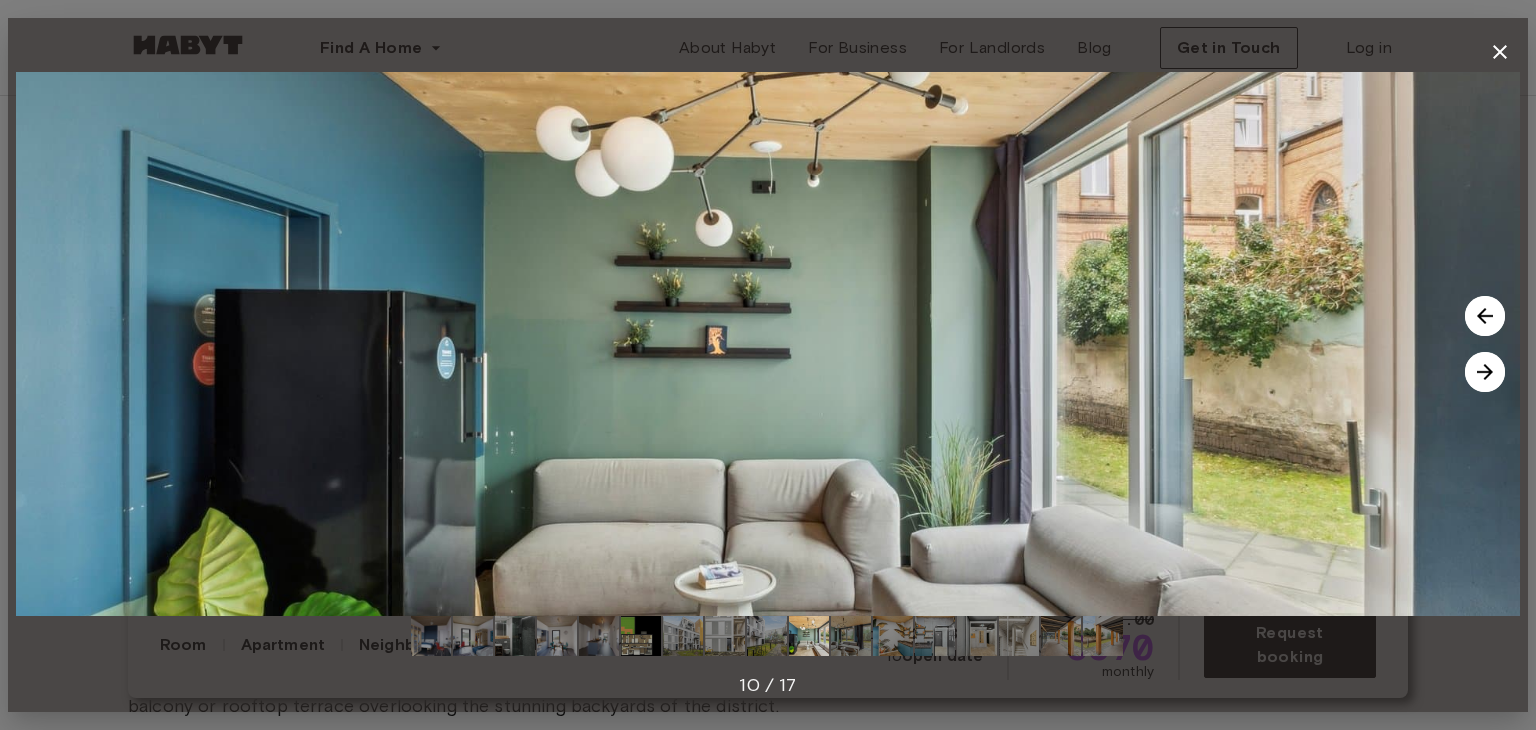 click at bounding box center (1485, 372) 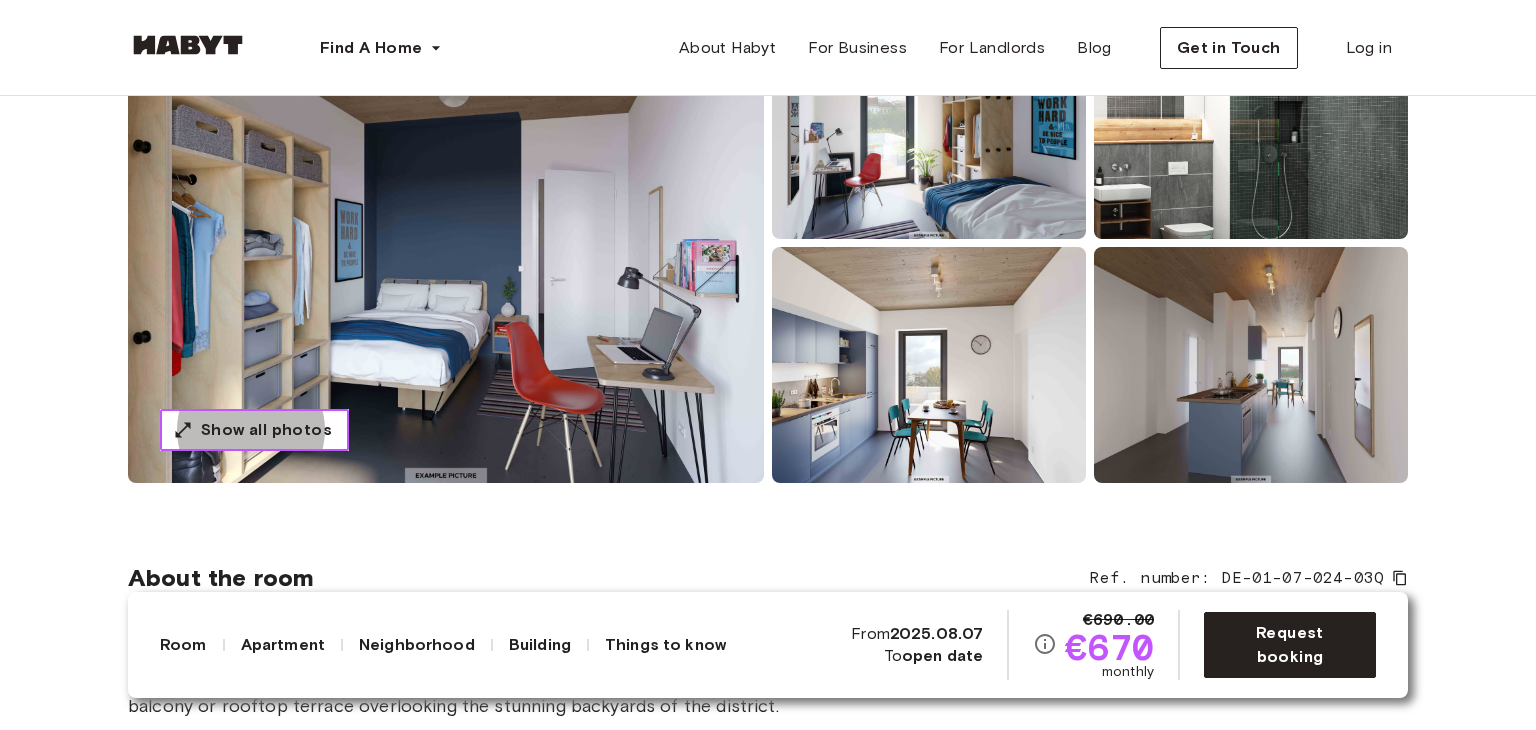 type 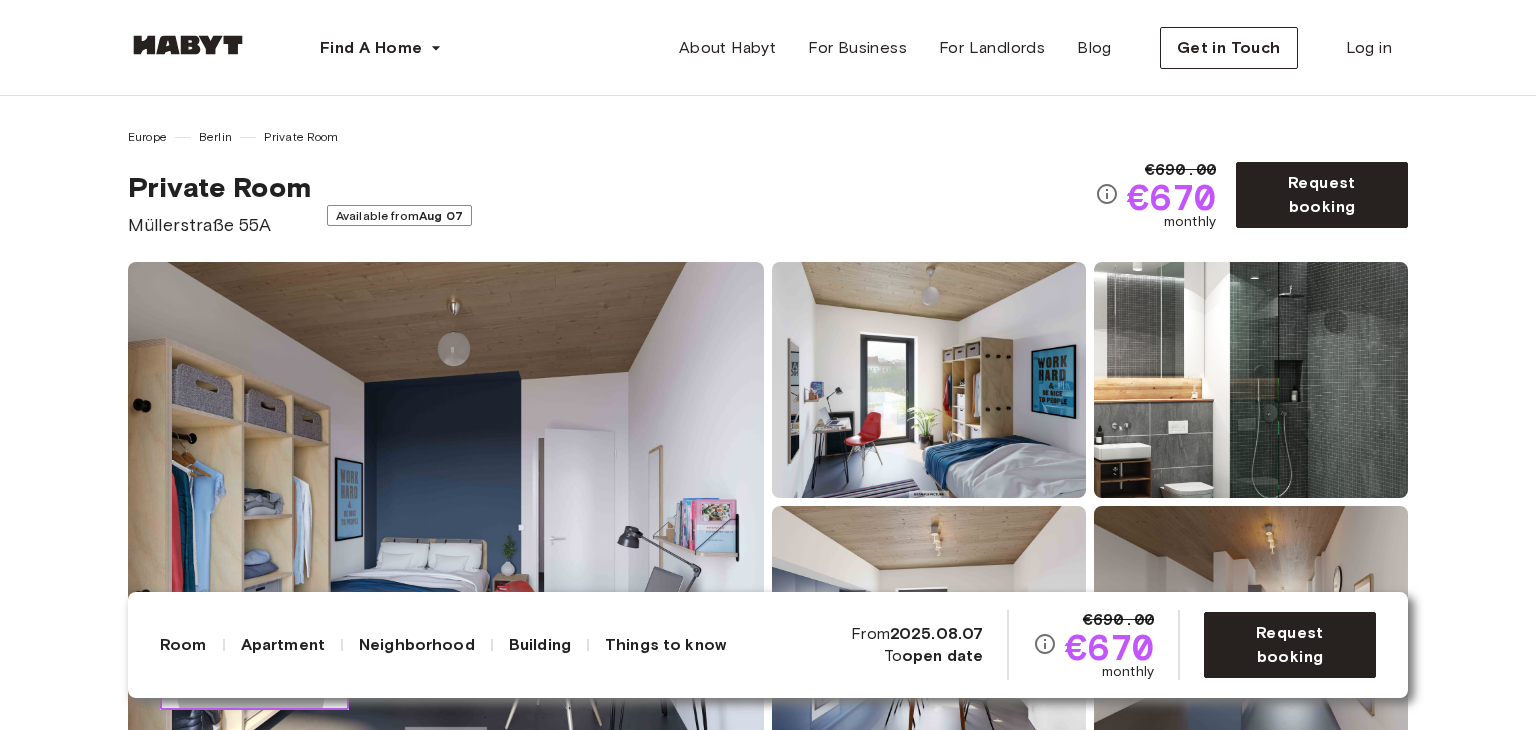 scroll, scrollTop: 0, scrollLeft: 0, axis: both 